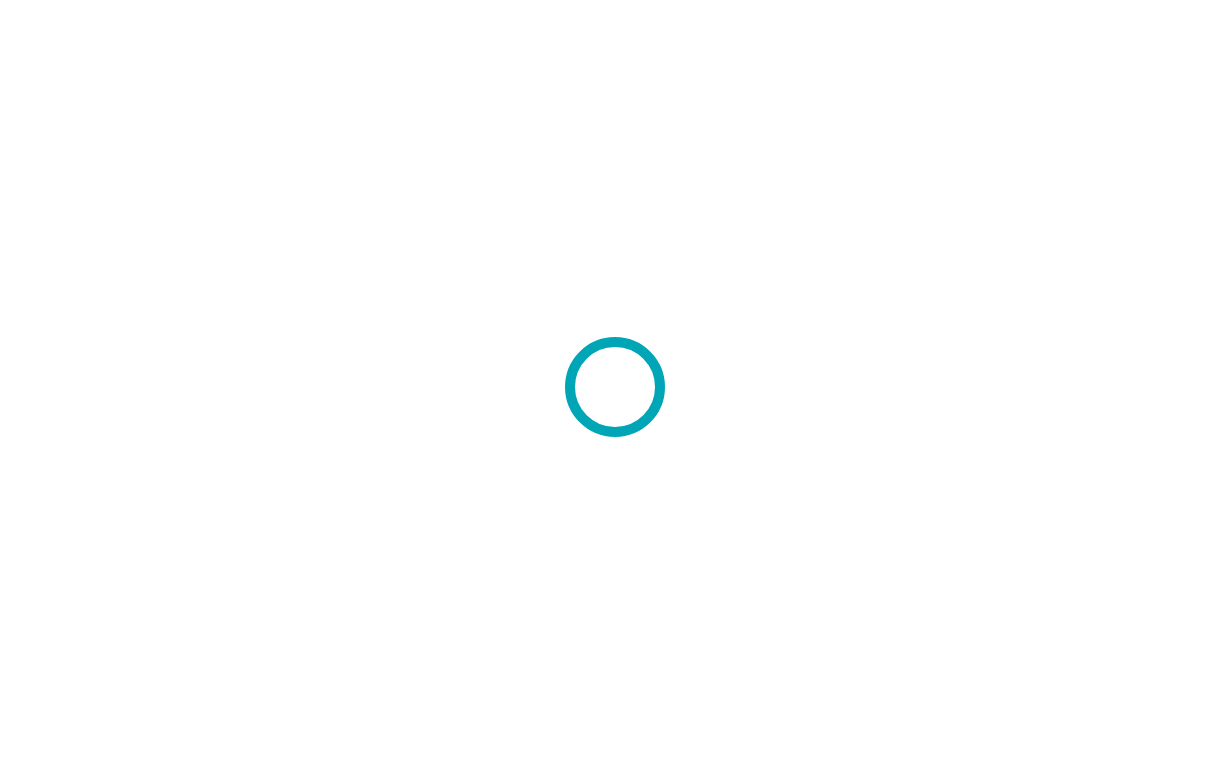 scroll, scrollTop: 0, scrollLeft: 0, axis: both 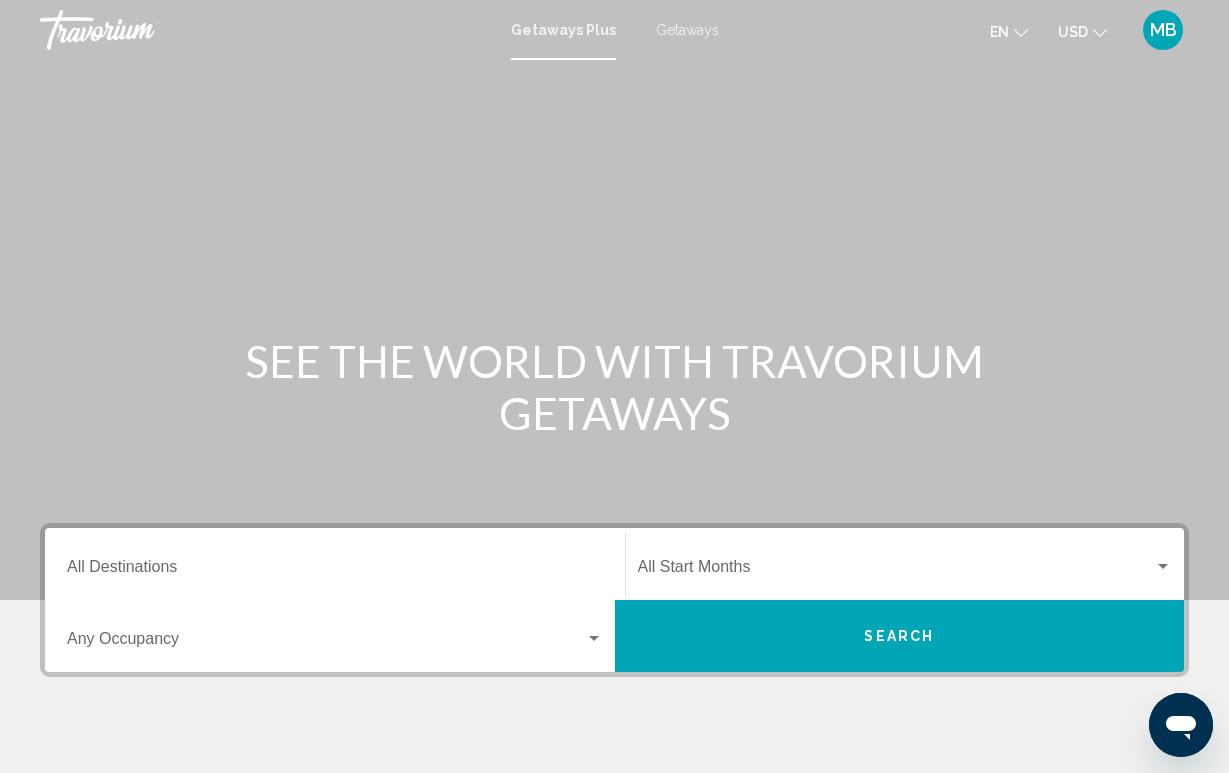 click on "USD" 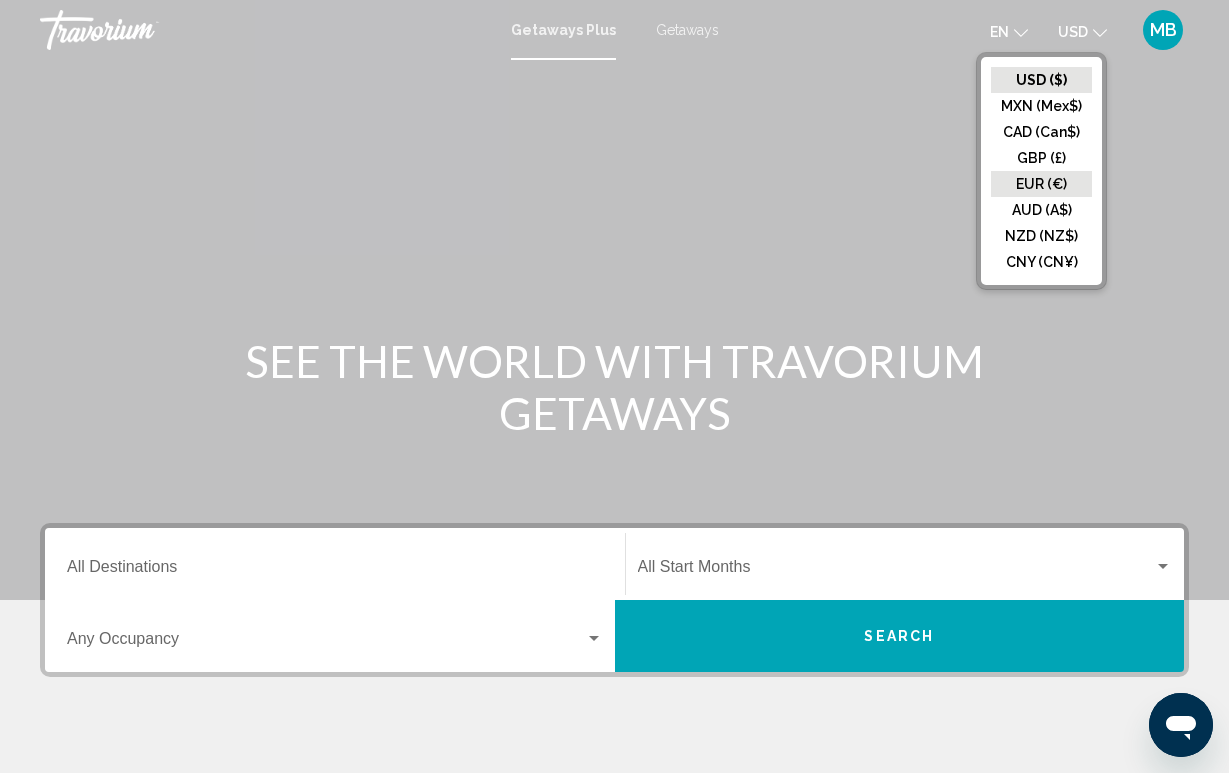 click on "EUR (€)" 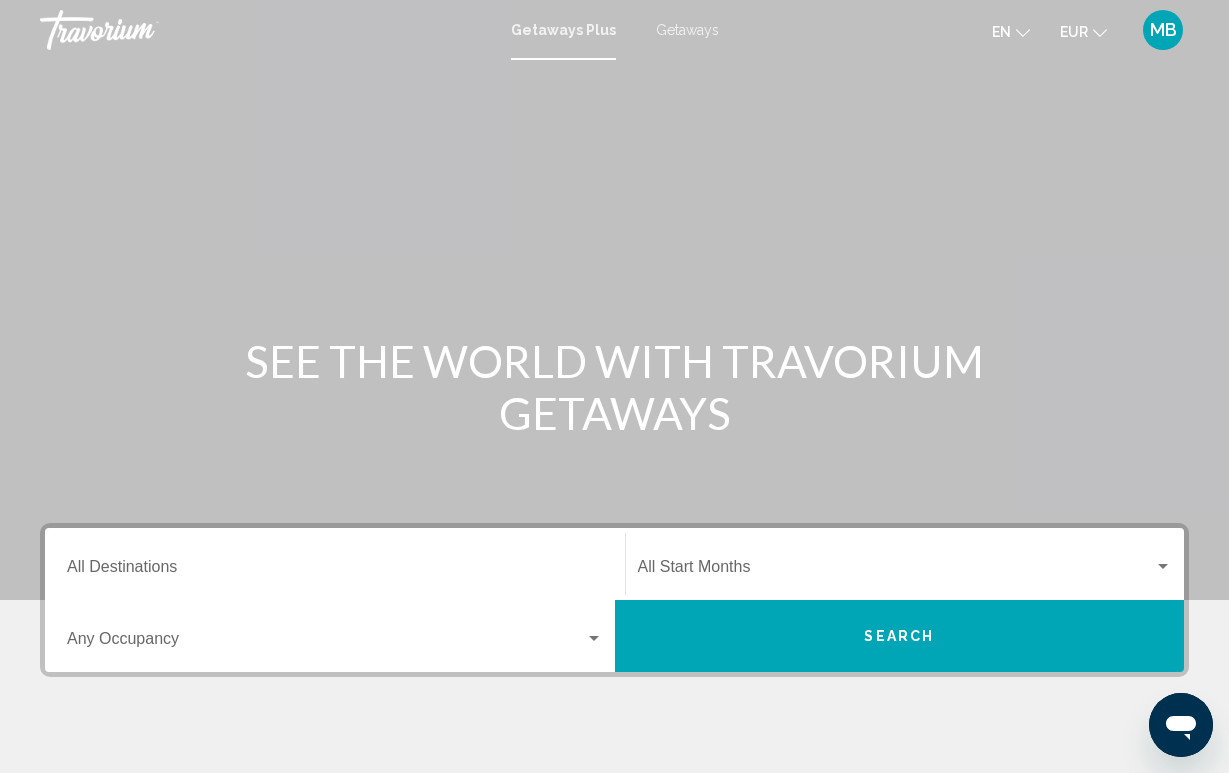 scroll, scrollTop: 0, scrollLeft: 0, axis: both 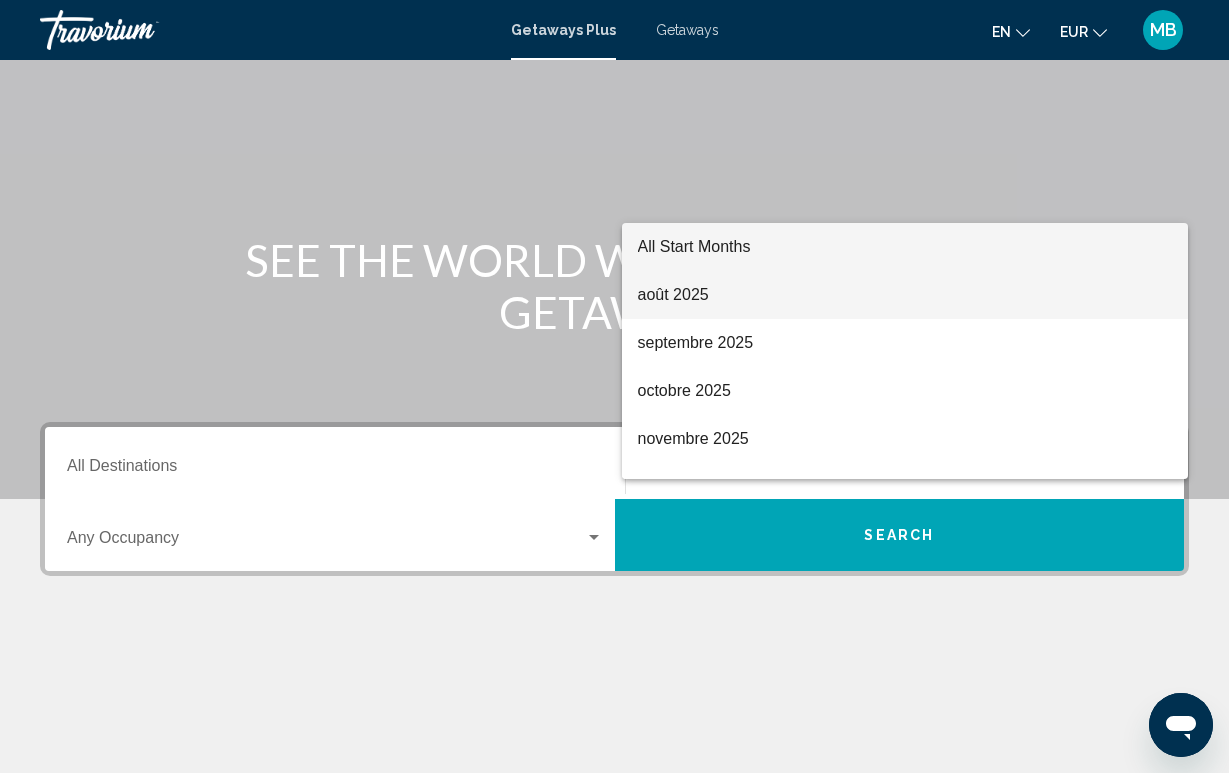 click on "août 2025" at bounding box center (905, 295) 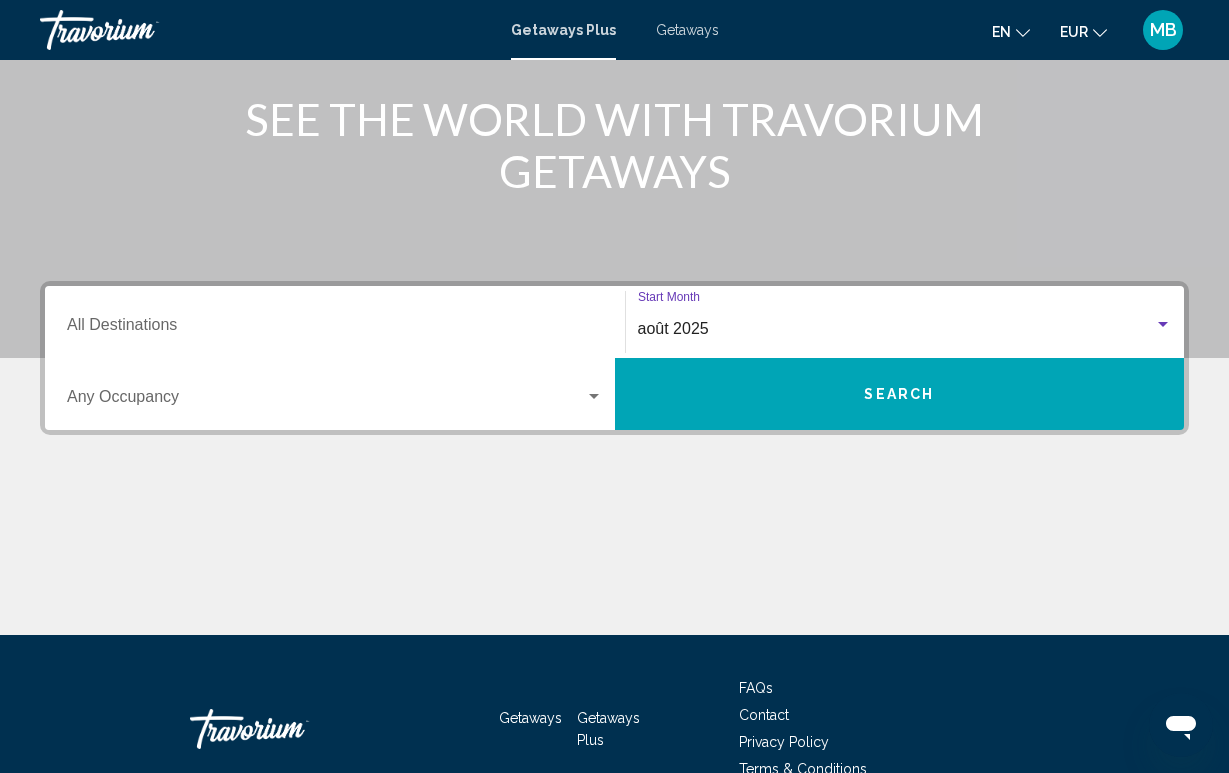 scroll, scrollTop: 197, scrollLeft: 0, axis: vertical 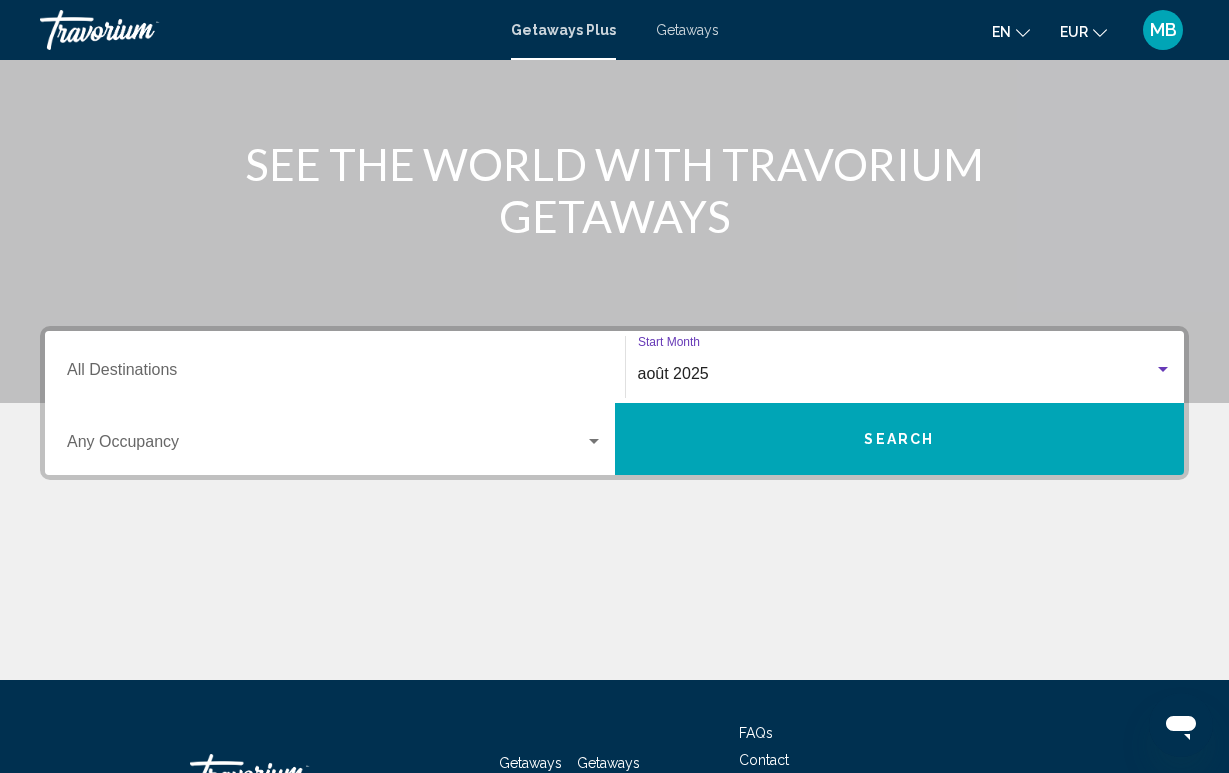 click on "Search" at bounding box center (900, 439) 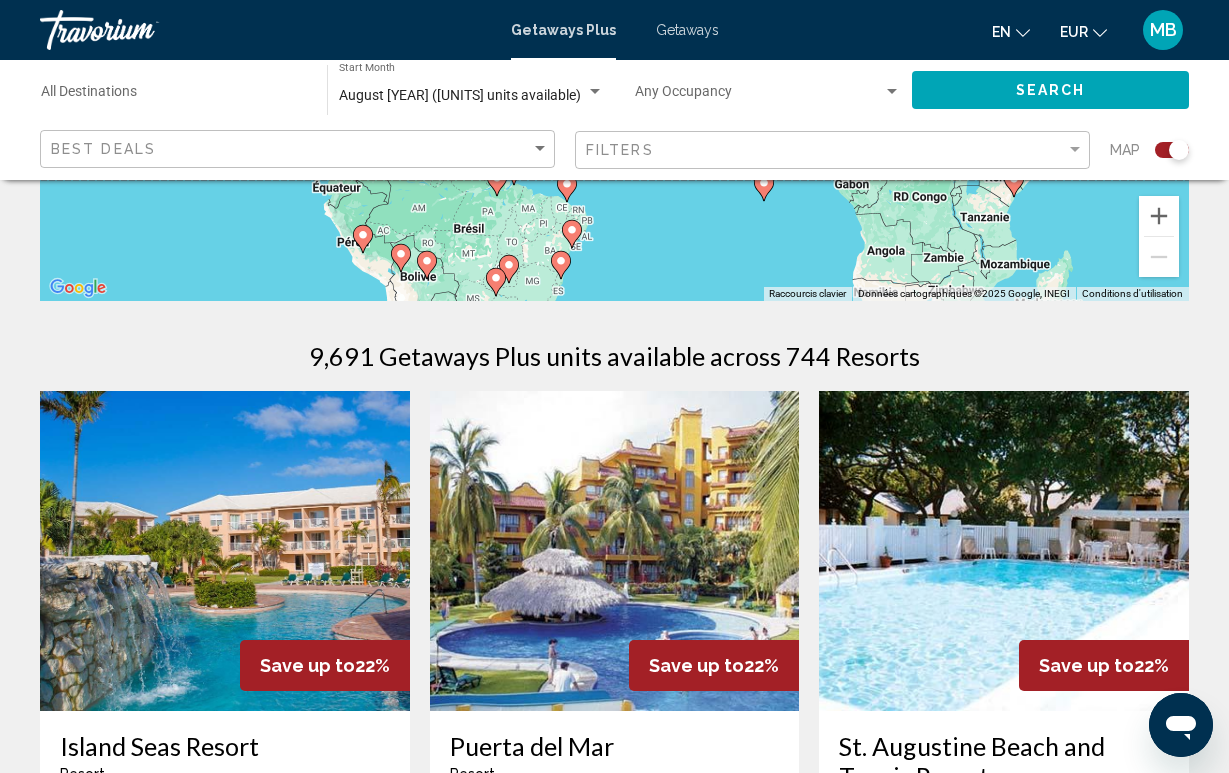 scroll, scrollTop: 491, scrollLeft: 0, axis: vertical 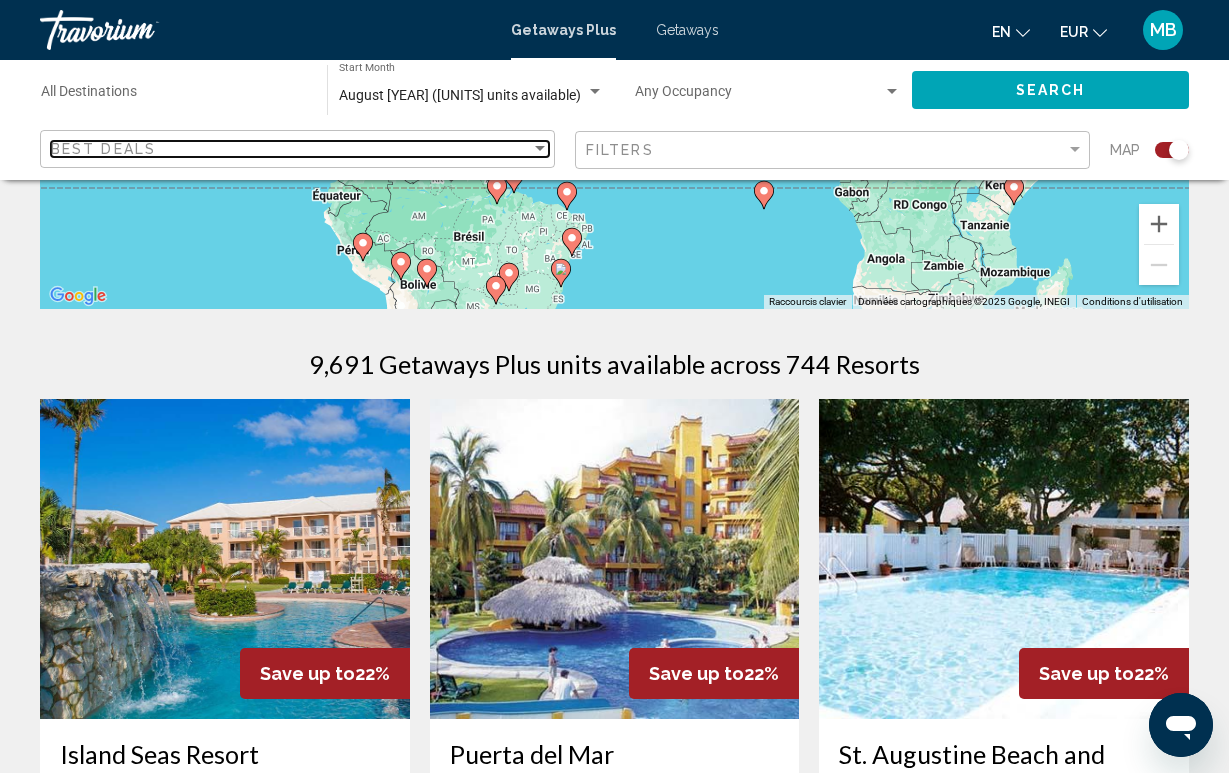 click on "Best Deals" at bounding box center (291, 149) 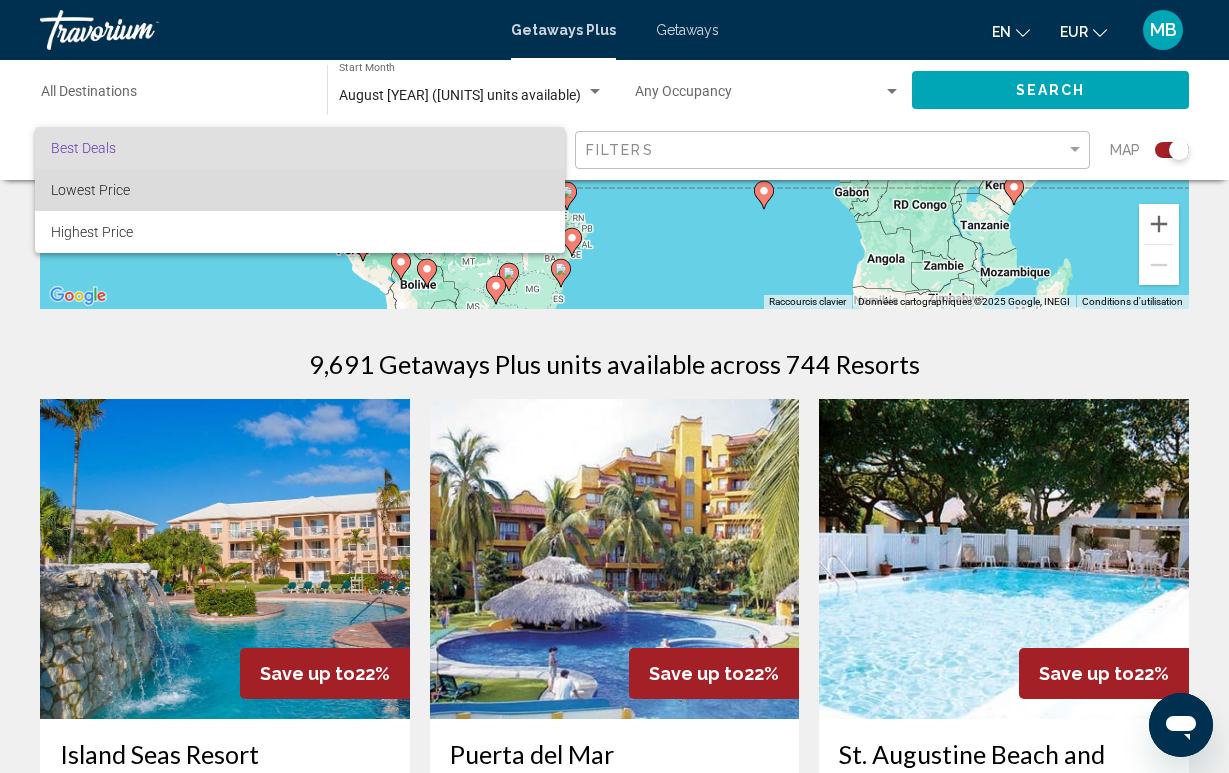 click on "Lowest Price" at bounding box center (300, 190) 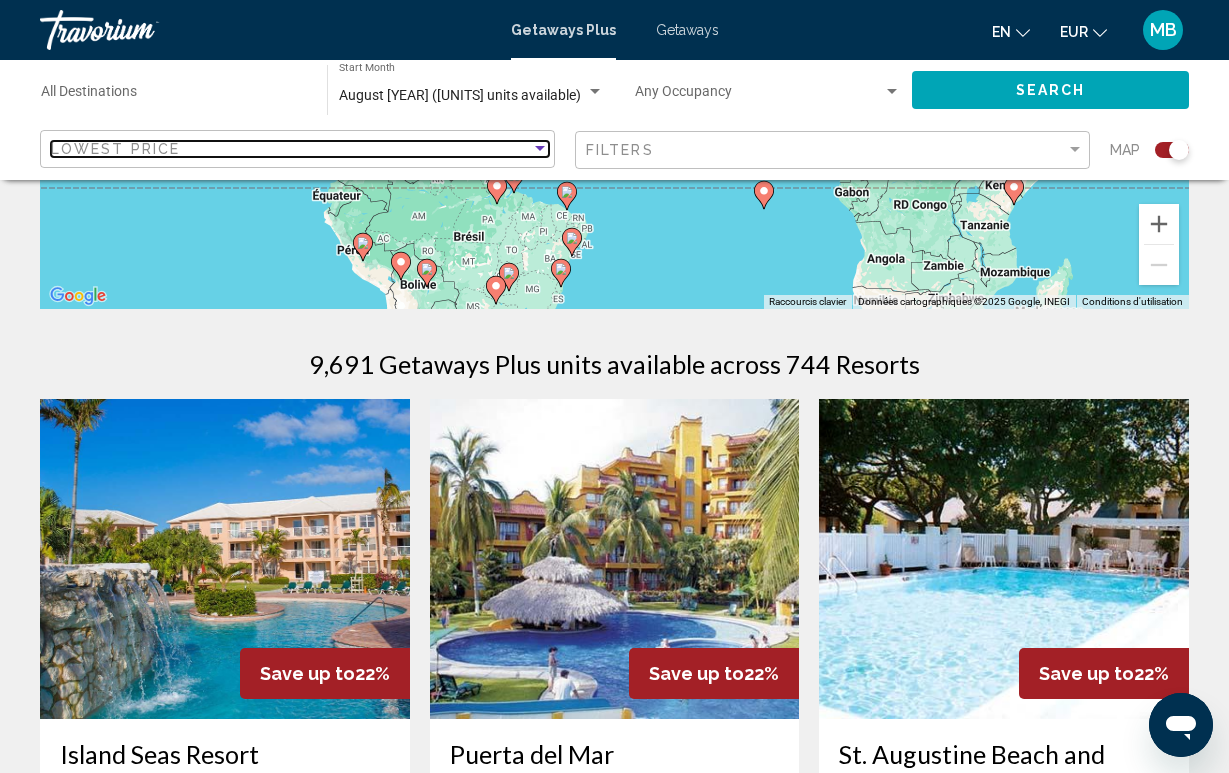 click on "Lowest Price" at bounding box center (291, 149) 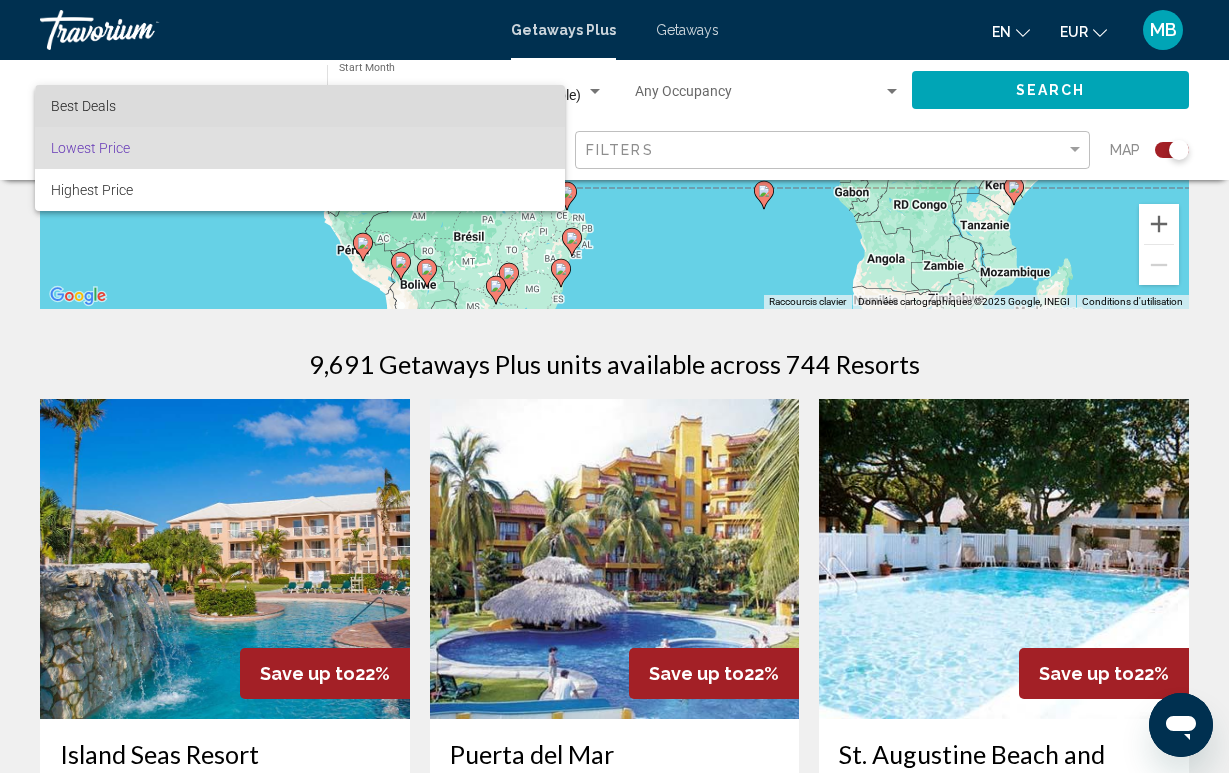 click on "Best Deals" at bounding box center (300, 106) 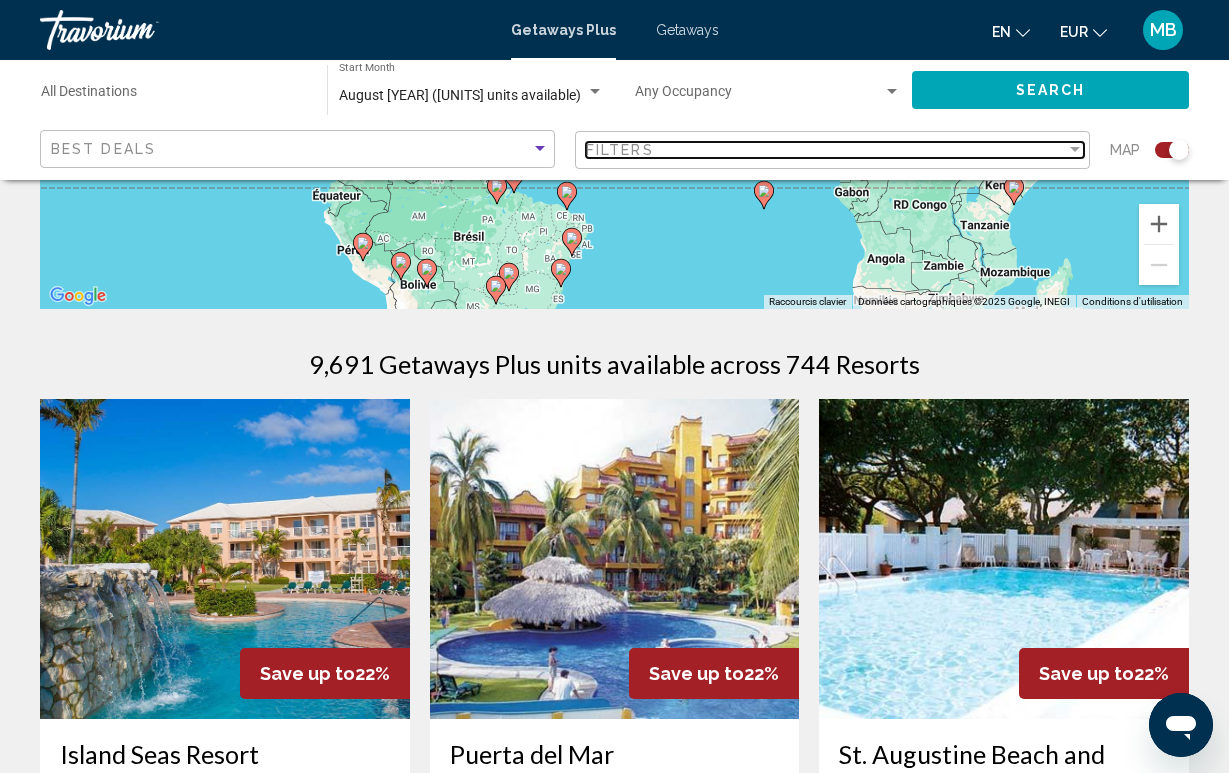 click on "Filters" at bounding box center [826, 150] 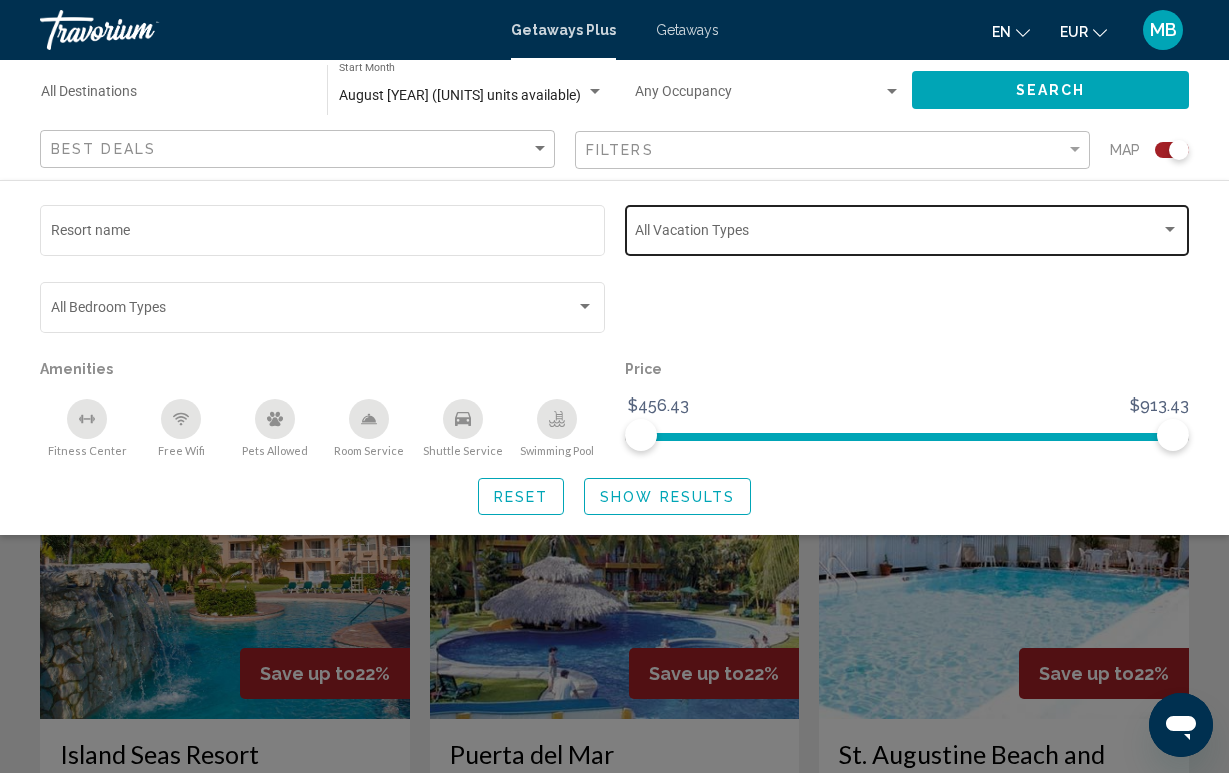 click on "Vacation Types All Vacation Types" 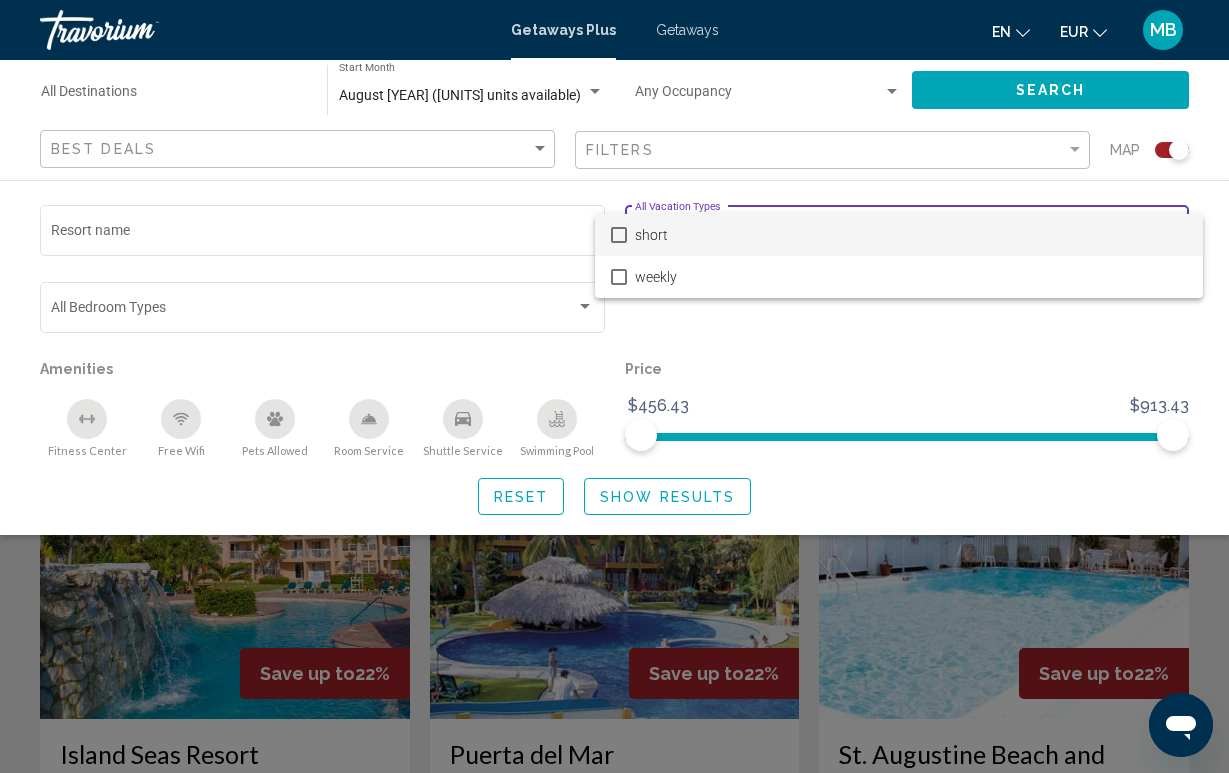 click at bounding box center [614, 386] 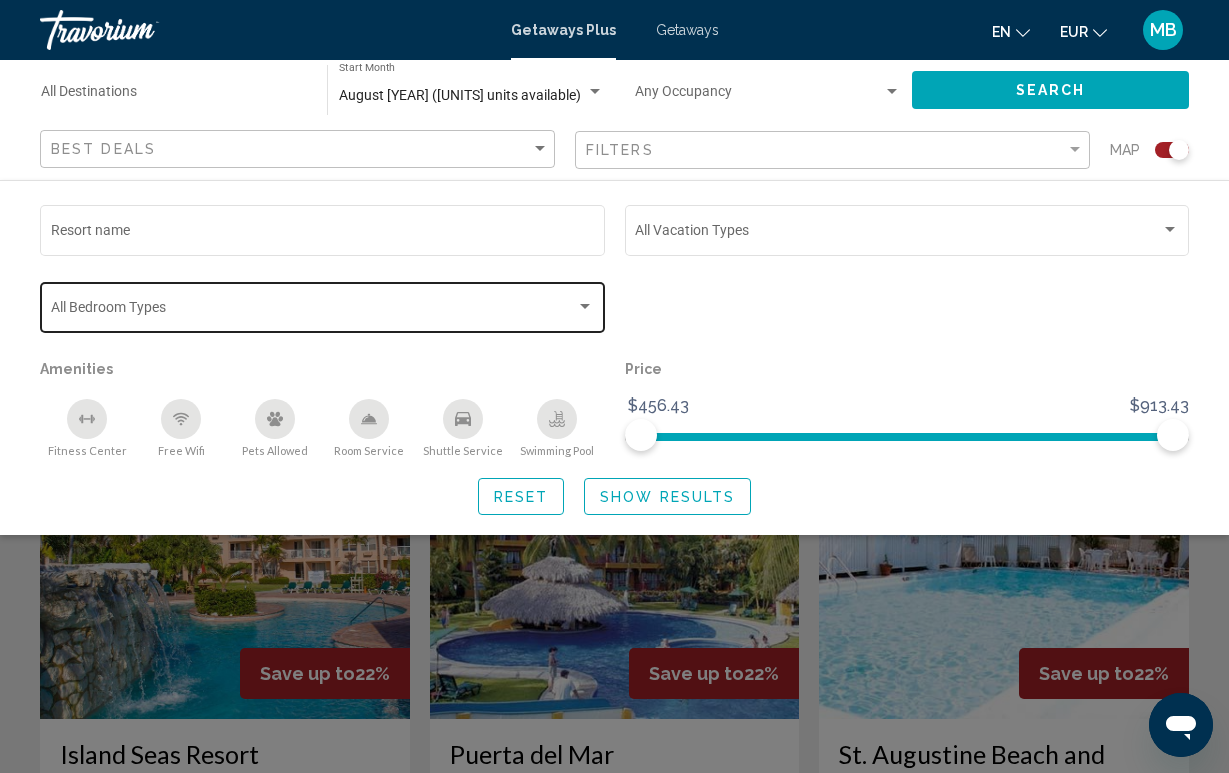 click on "Bedroom Types All Bedroom Types" 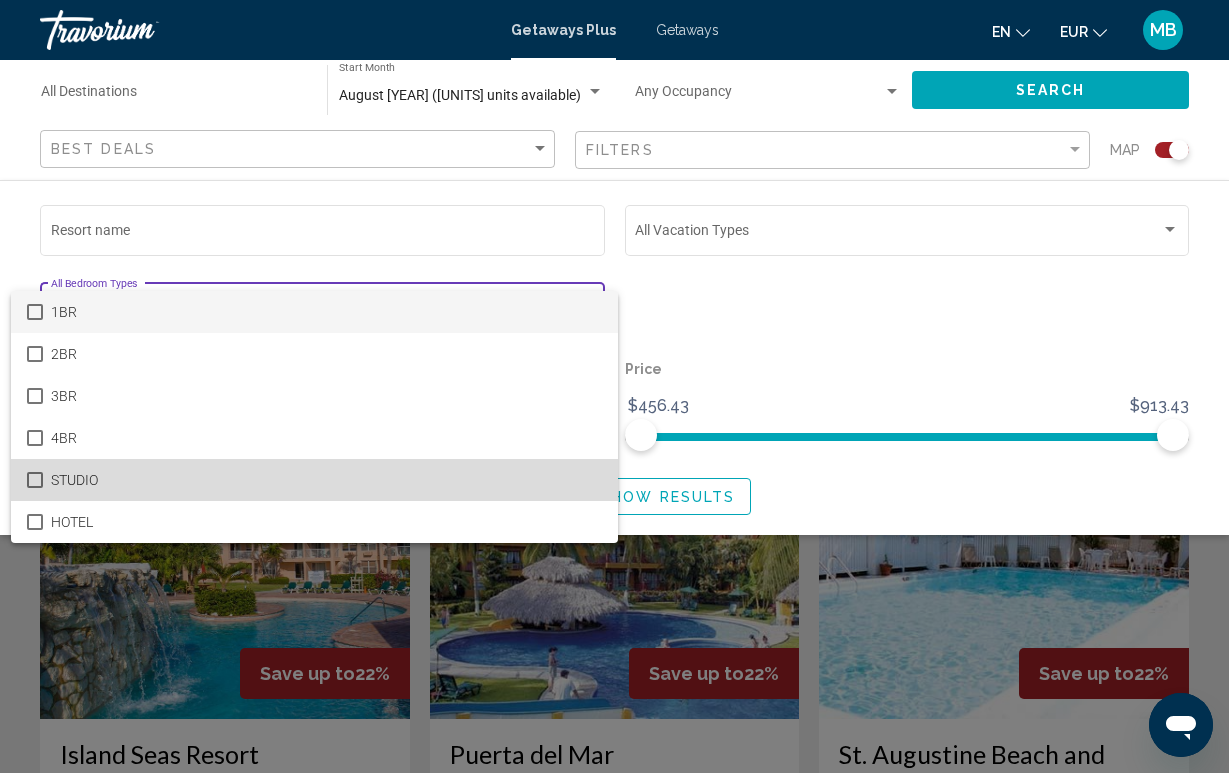 click on "STUDIO" at bounding box center [327, 480] 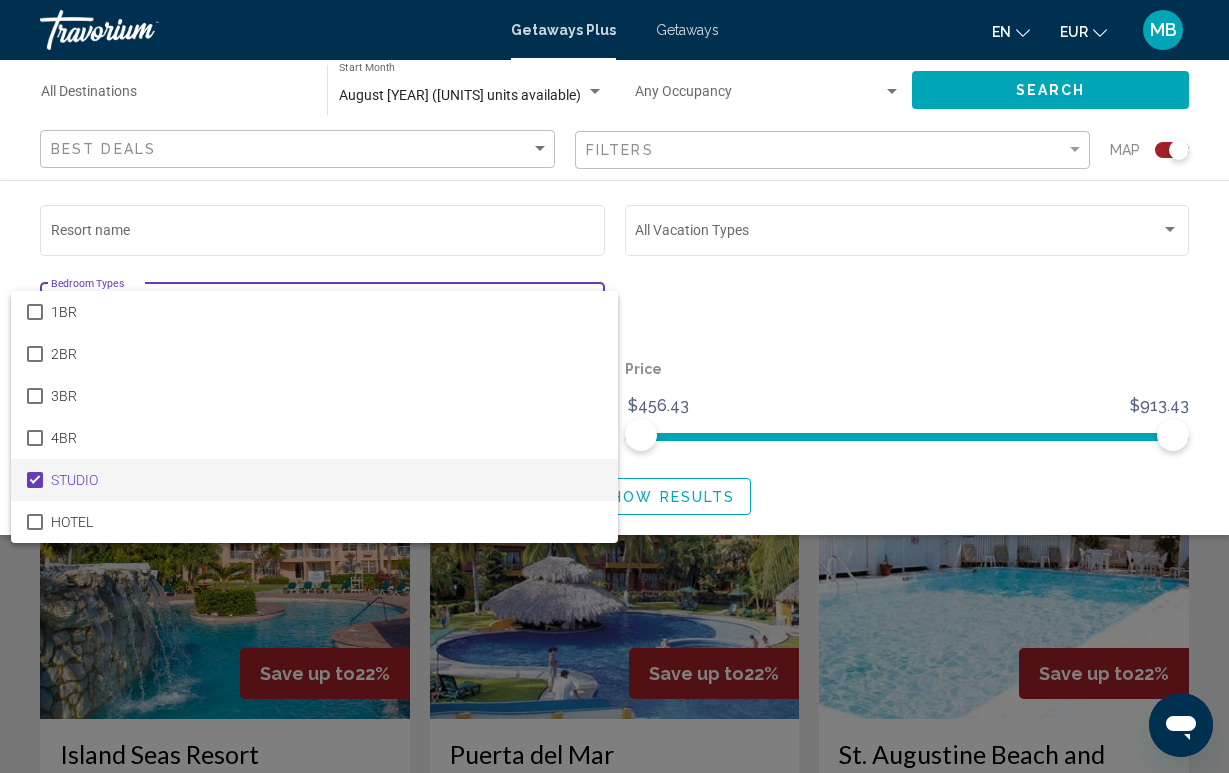 click at bounding box center (614, 386) 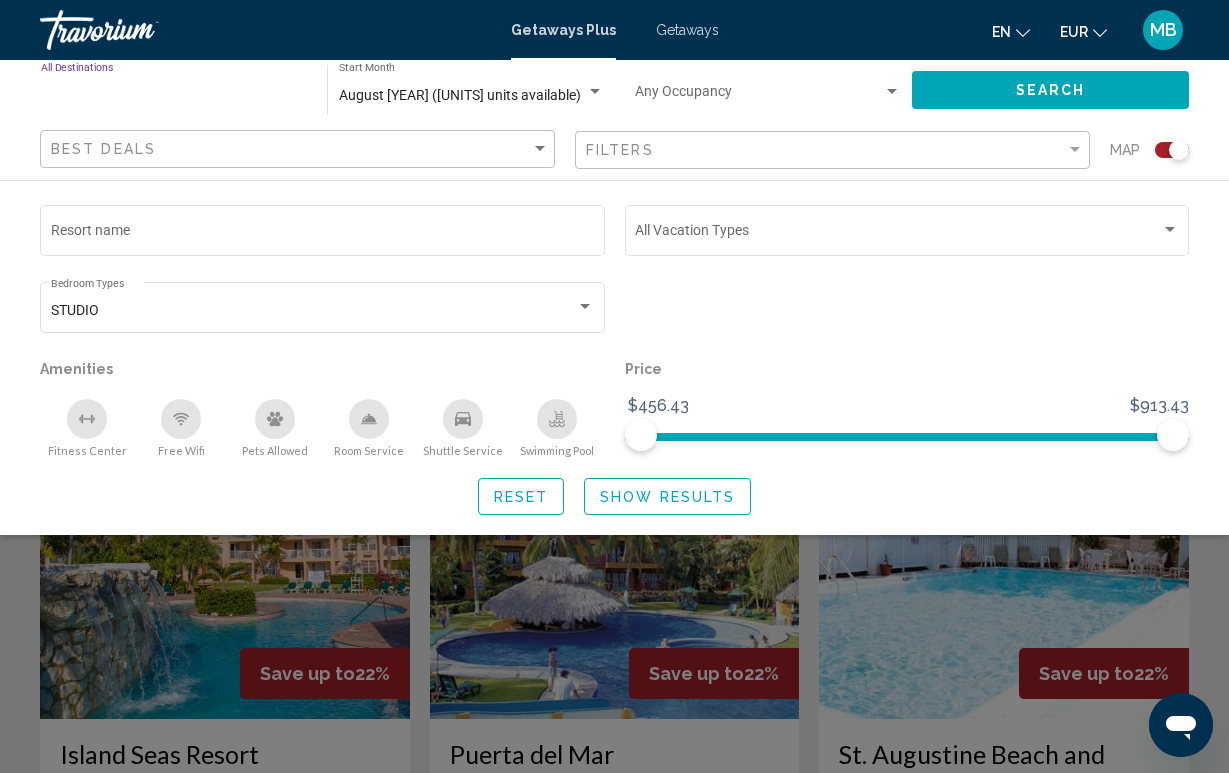 click on "Destination All Destinations" at bounding box center [174, 96] 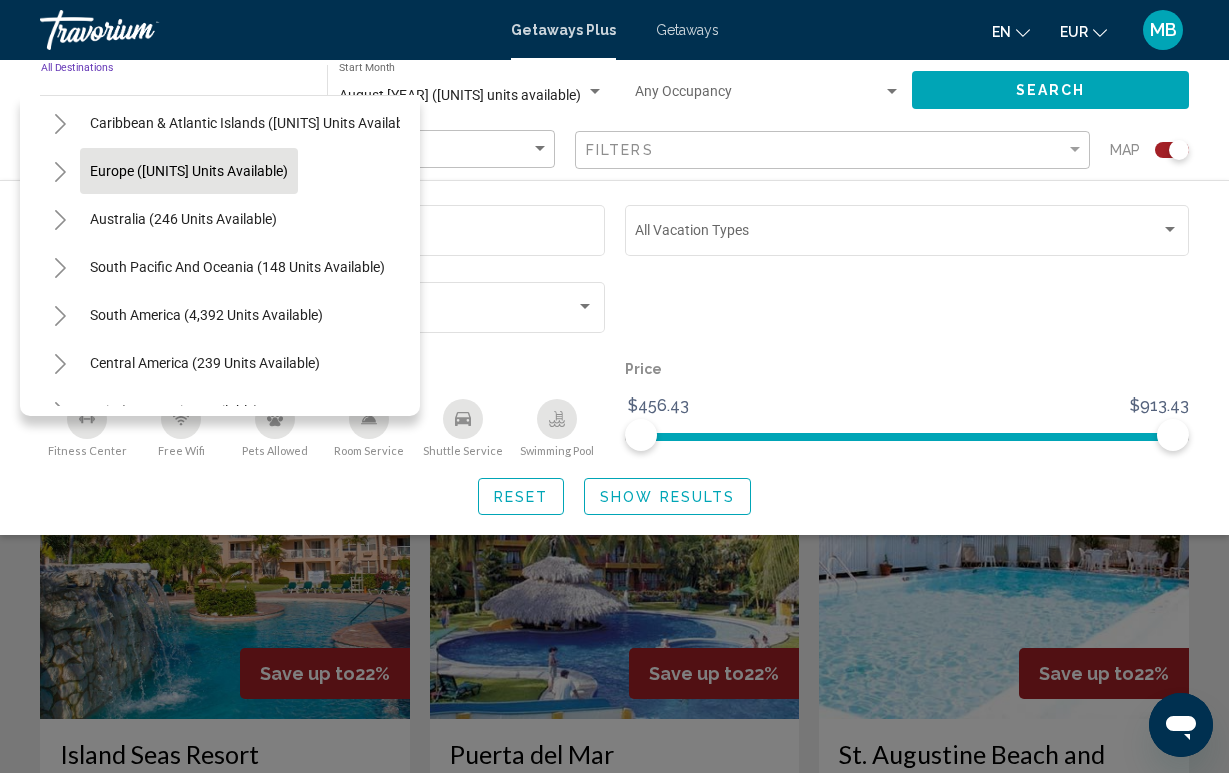 scroll, scrollTop: 202, scrollLeft: 0, axis: vertical 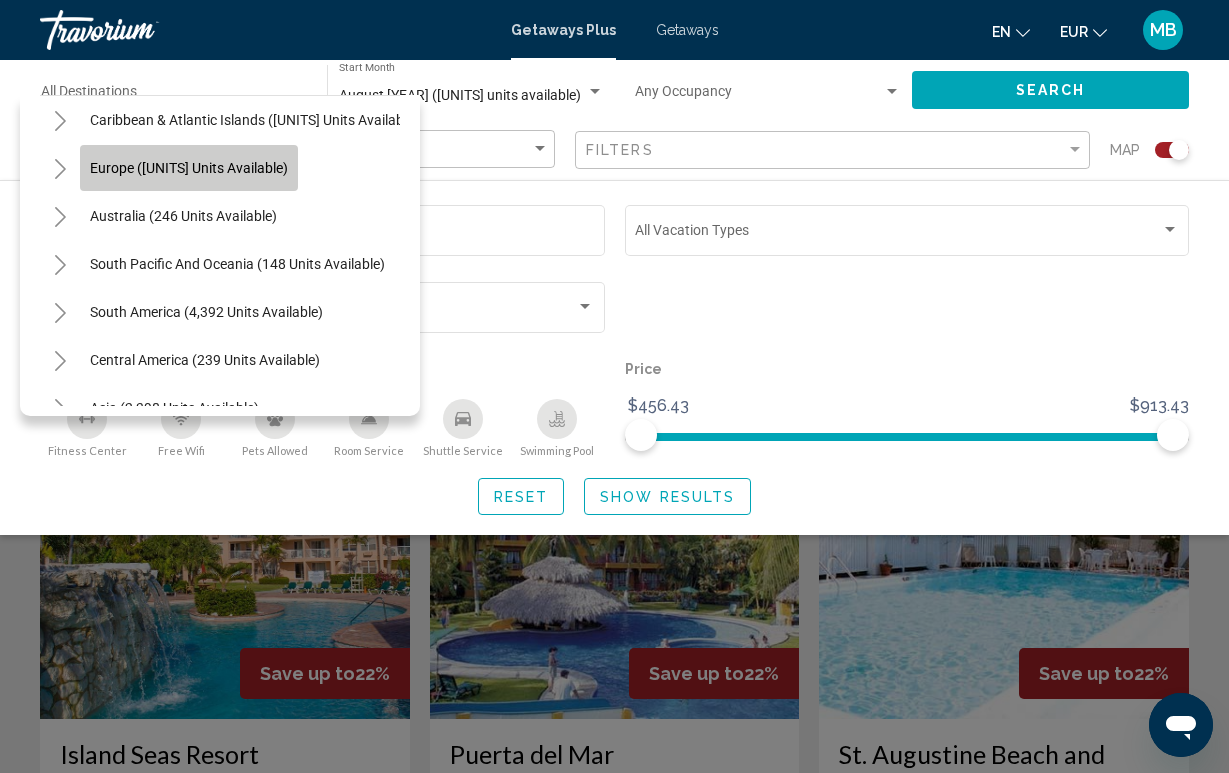 click on "Europe ([UNITS] units available)" at bounding box center [183, 216] 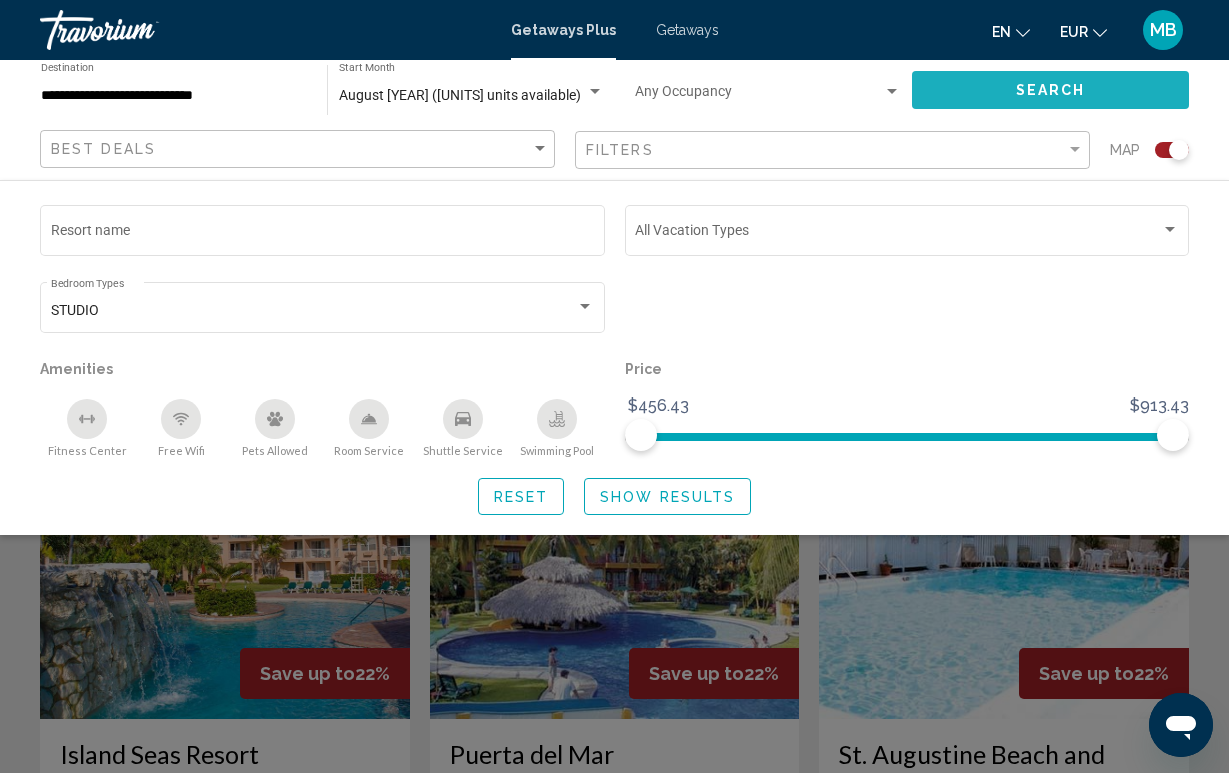 click on "Search" 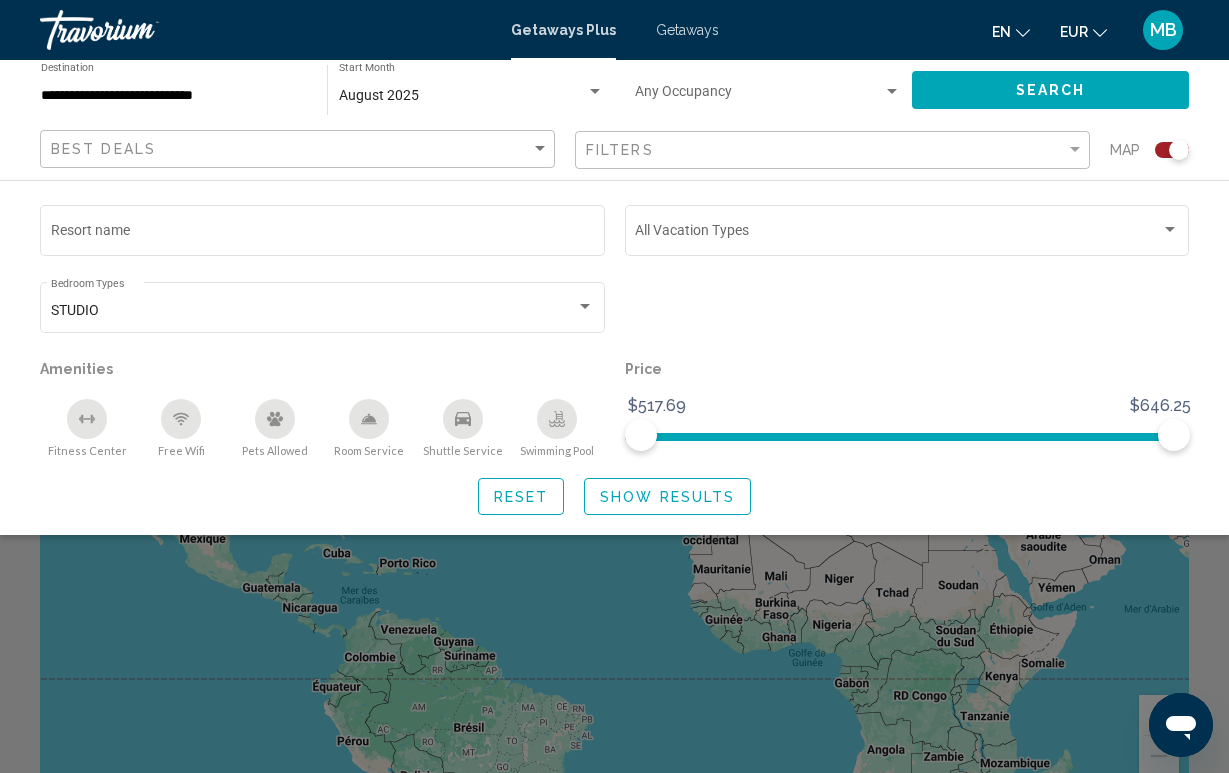 click 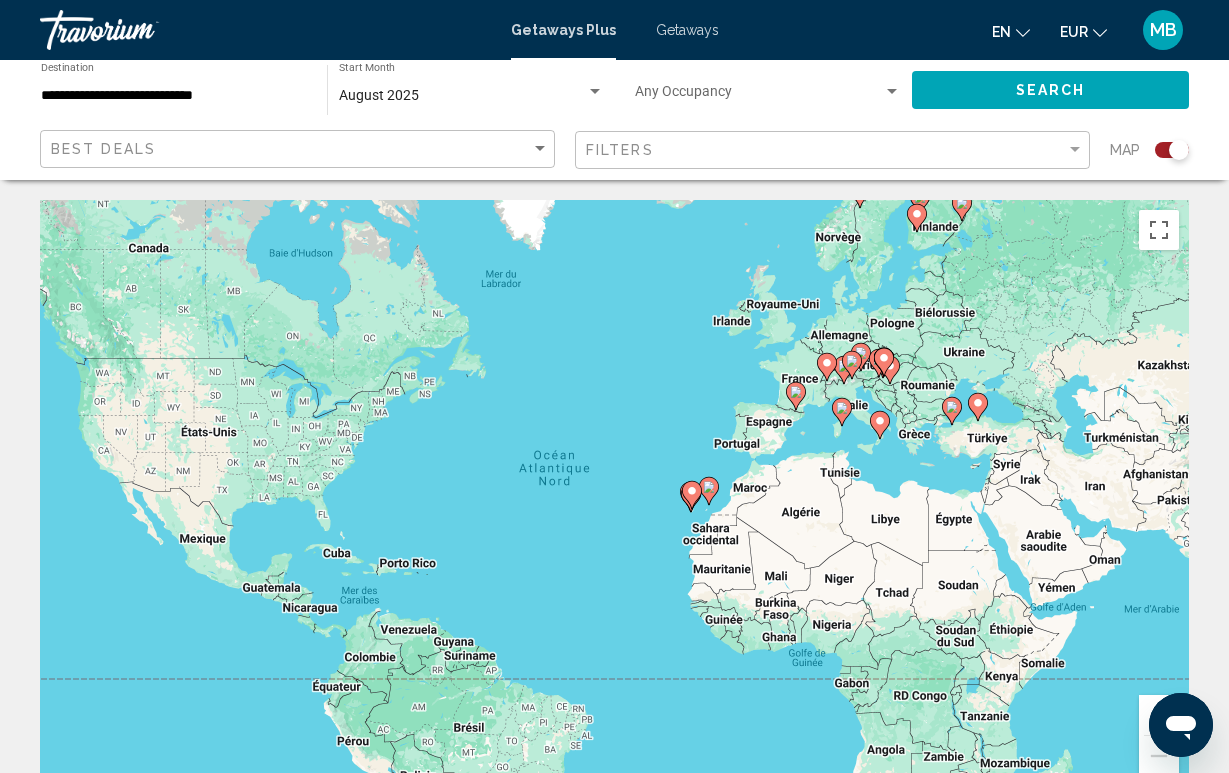 scroll, scrollTop: 0, scrollLeft: 0, axis: both 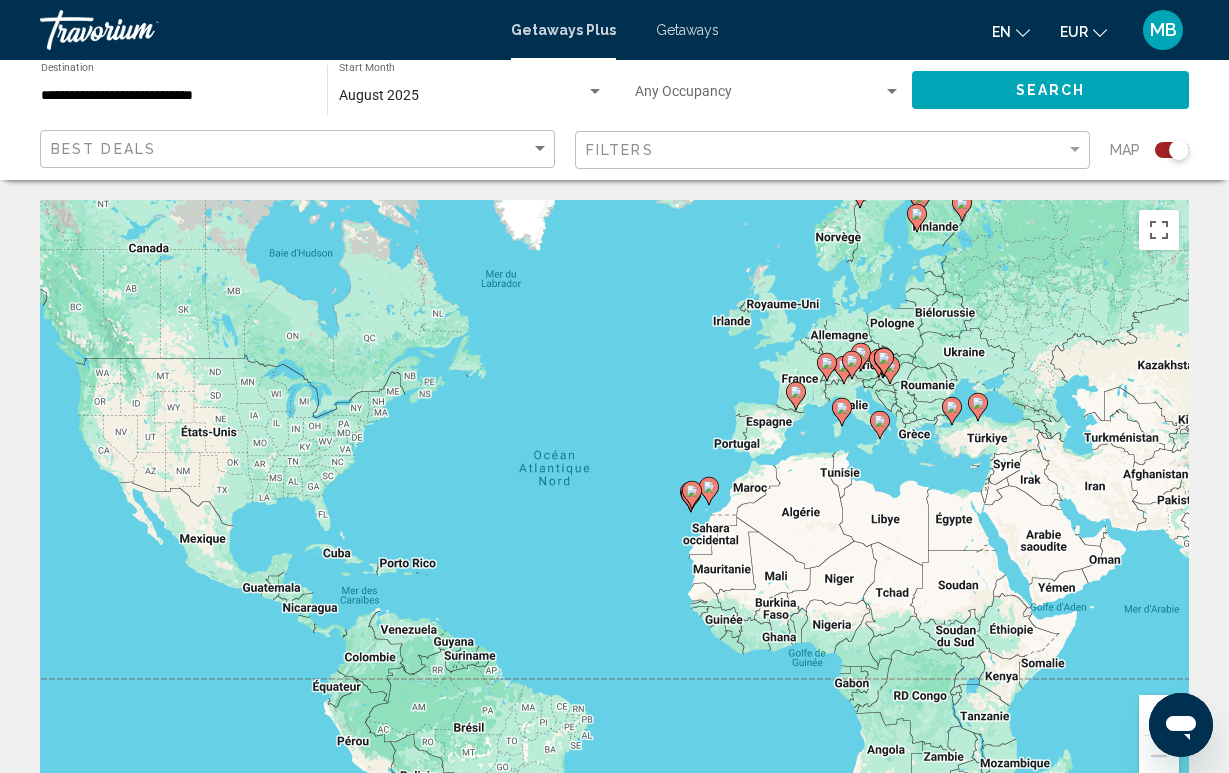 click on "Getaways" at bounding box center (687, 30) 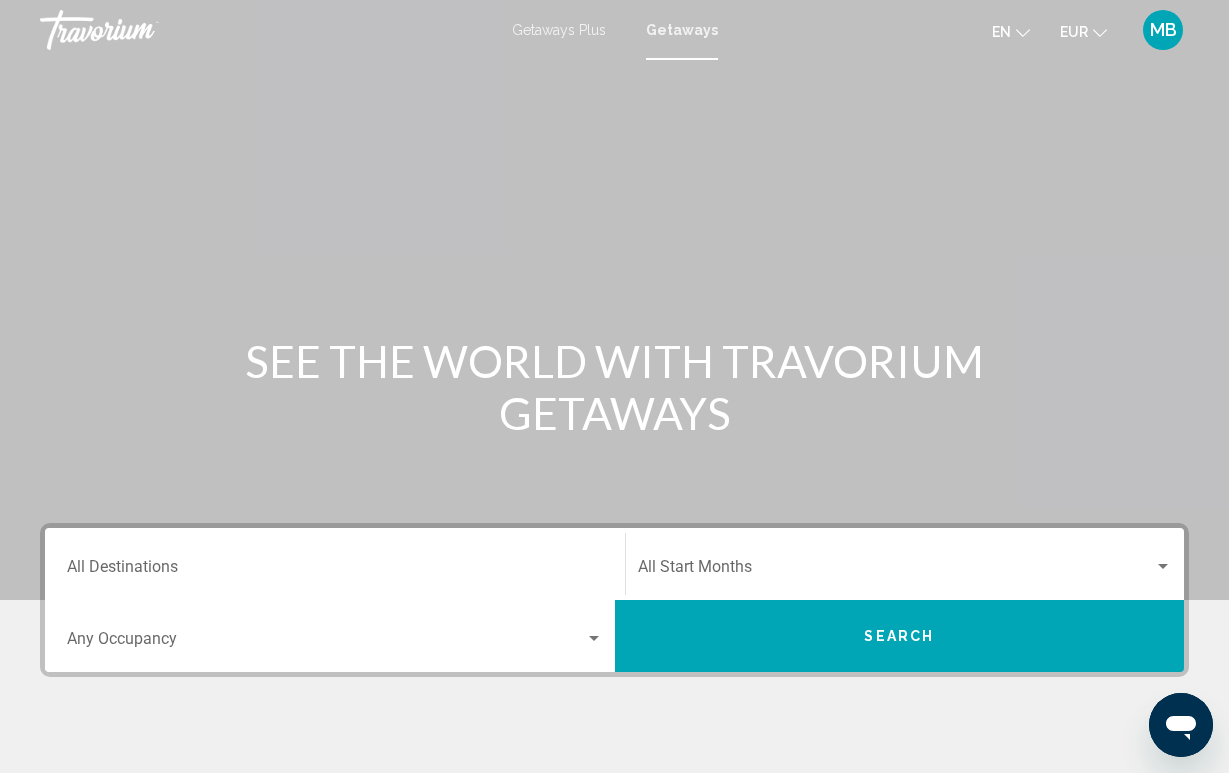 click on "Search" at bounding box center (900, 636) 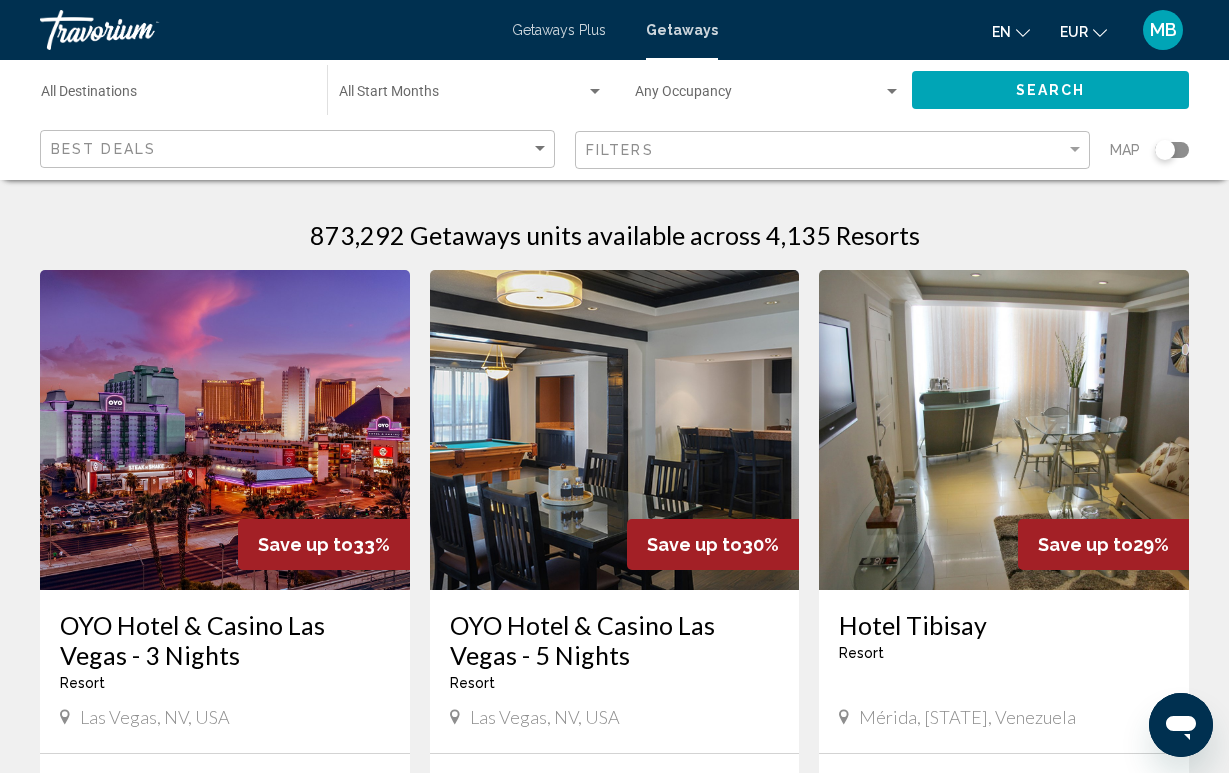 scroll, scrollTop: 0, scrollLeft: 0, axis: both 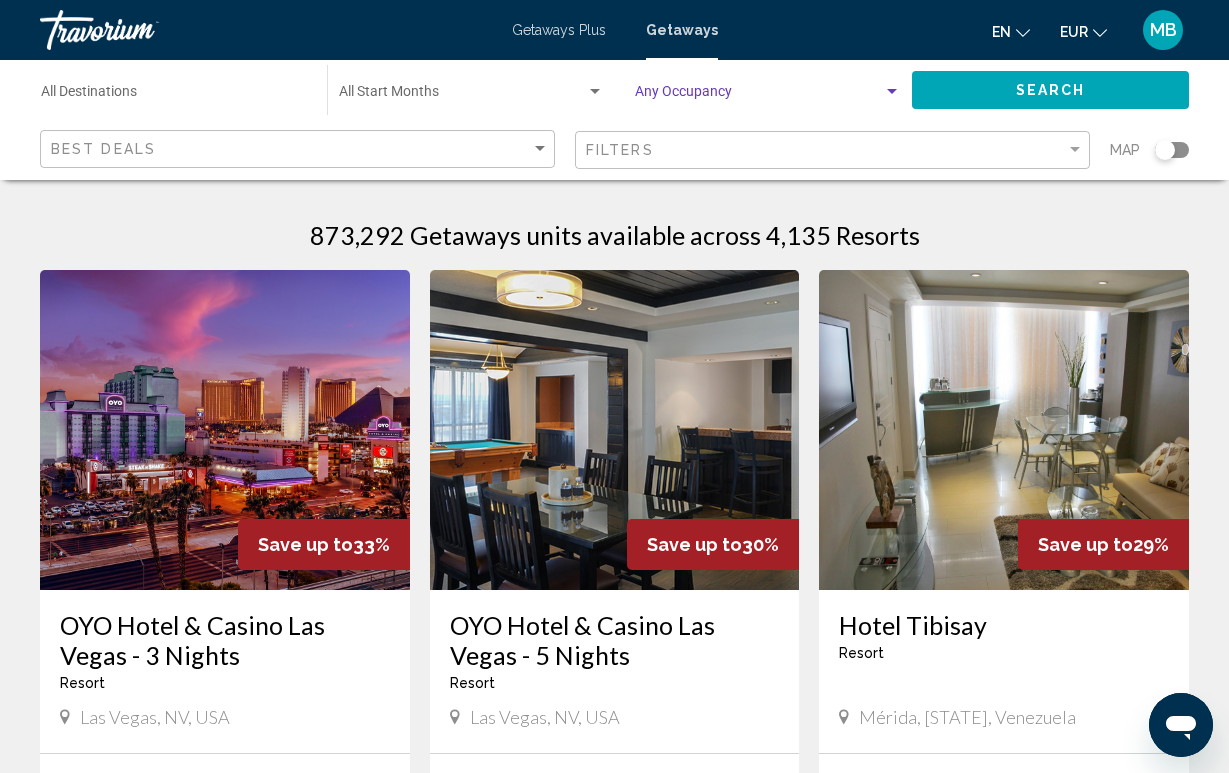 click at bounding box center [759, 96] 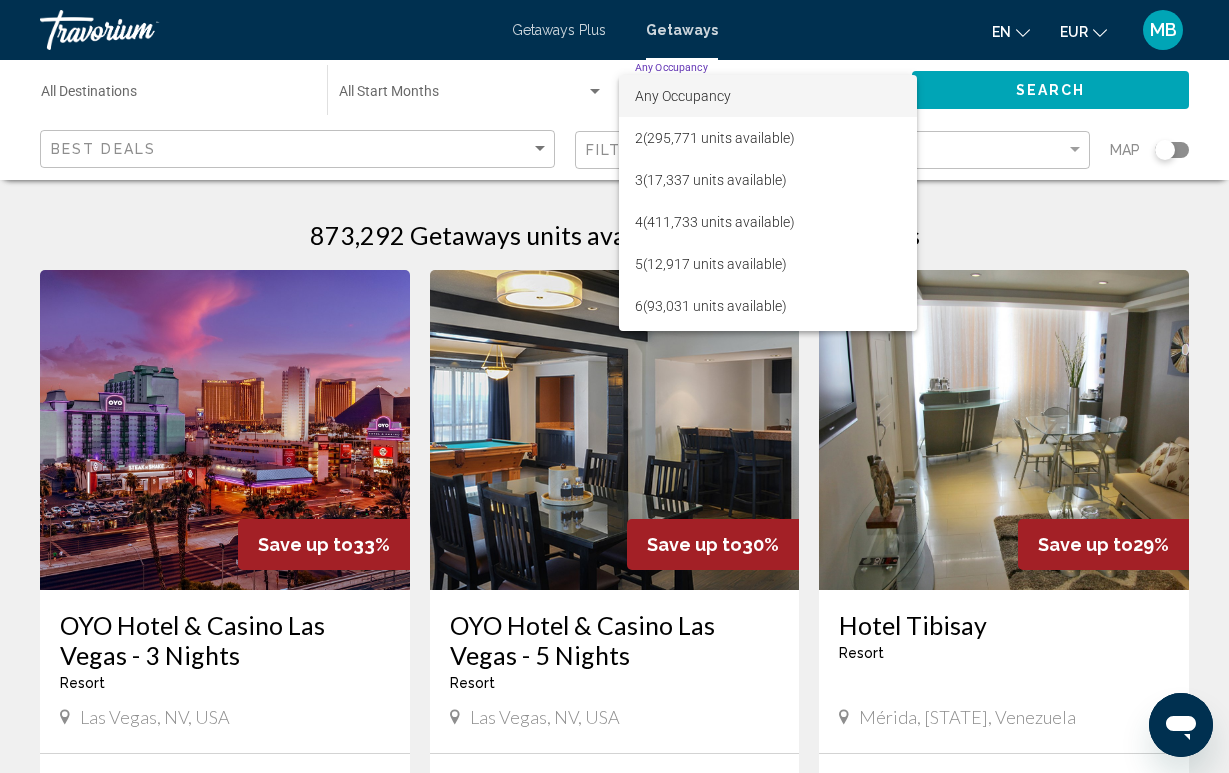 click at bounding box center [614, 386] 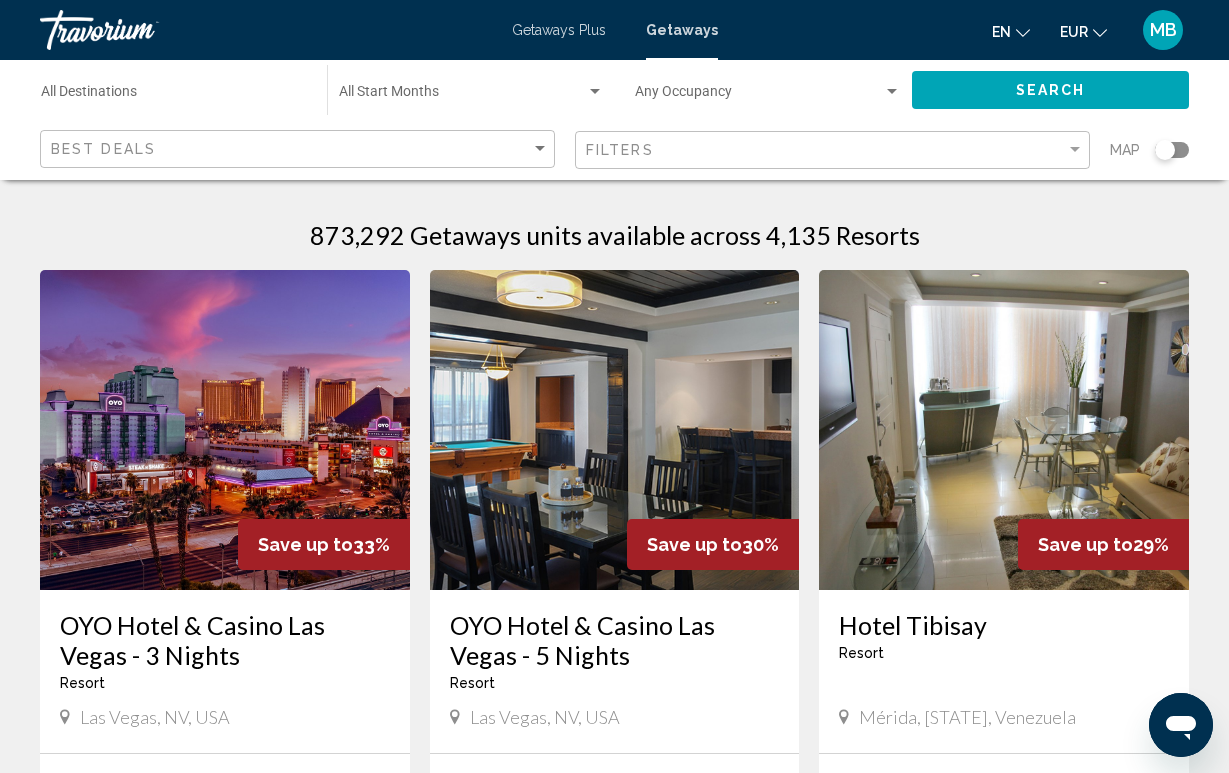 click 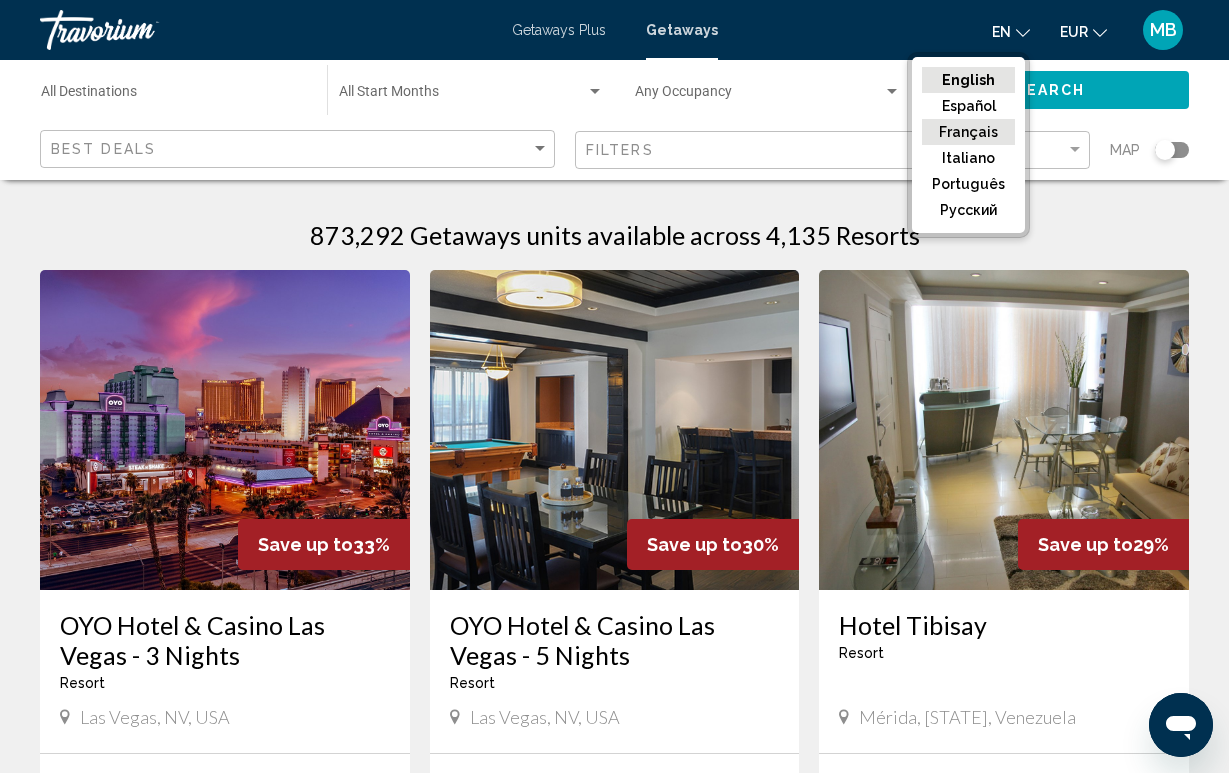 click on "Français" 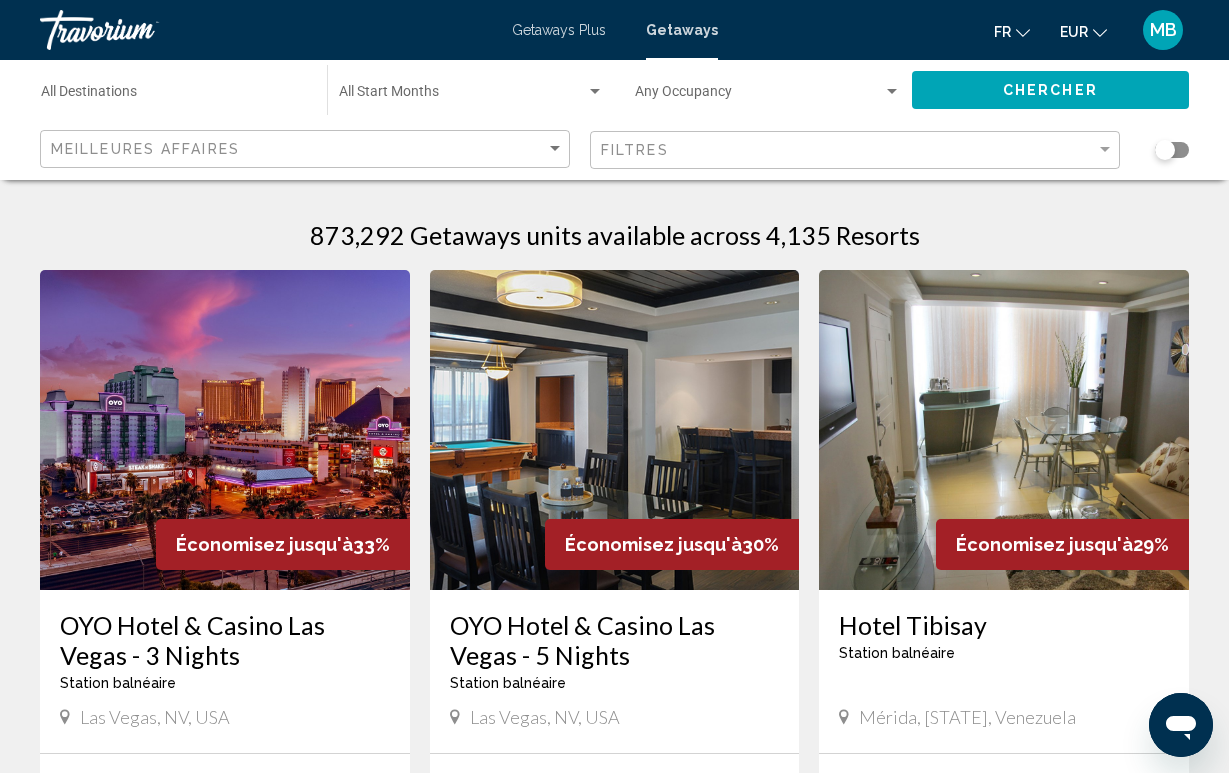 click at bounding box center (759, 96) 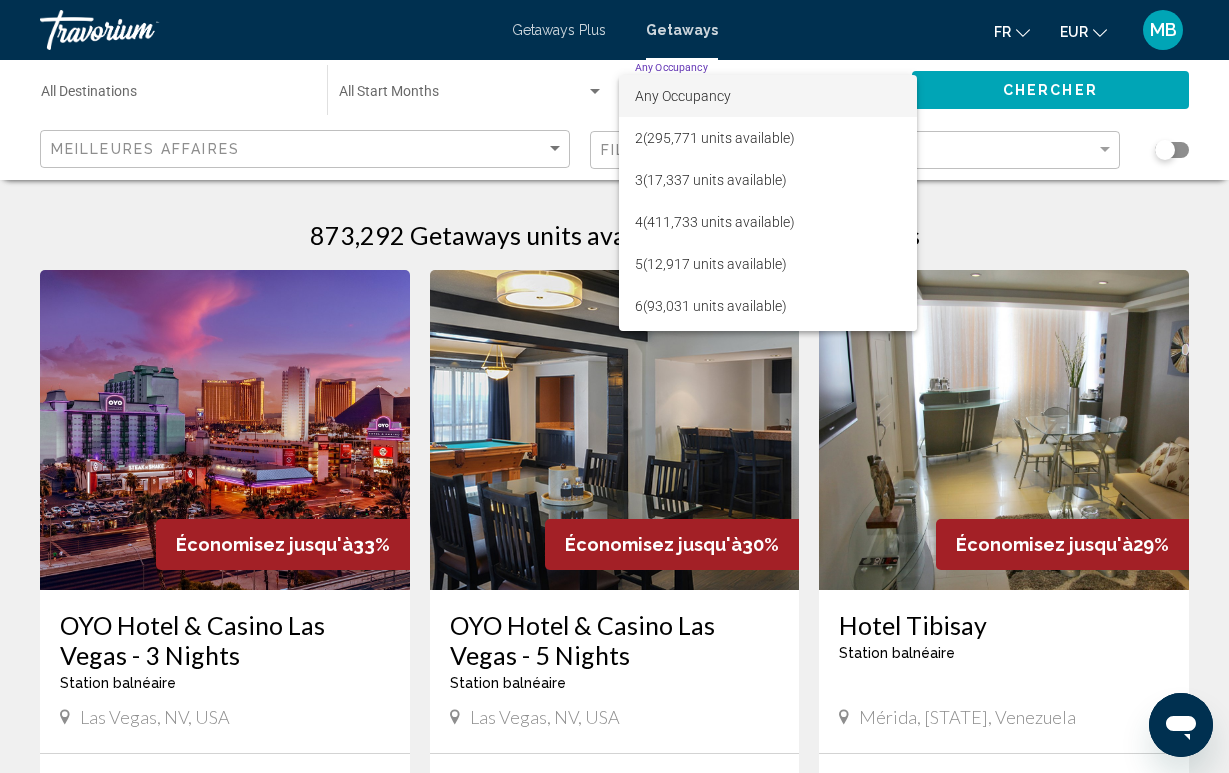 click at bounding box center [614, 386] 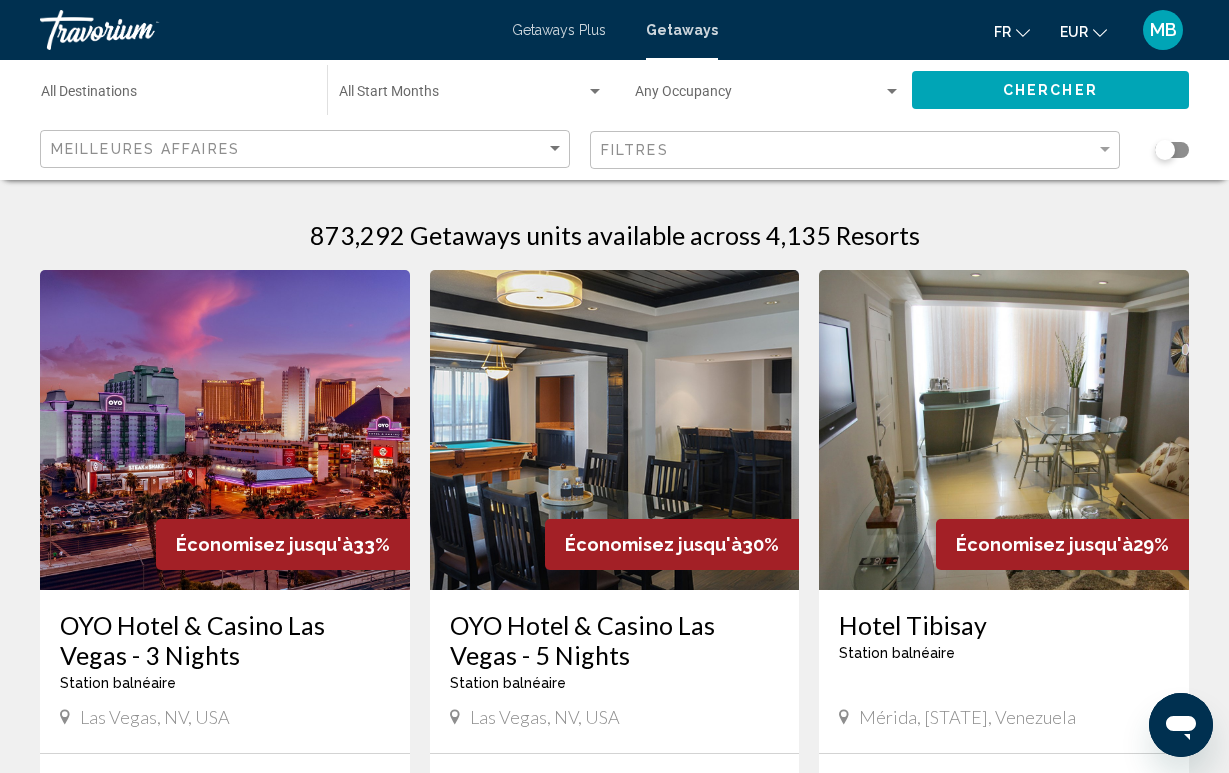 click on "Meilleures affaires" 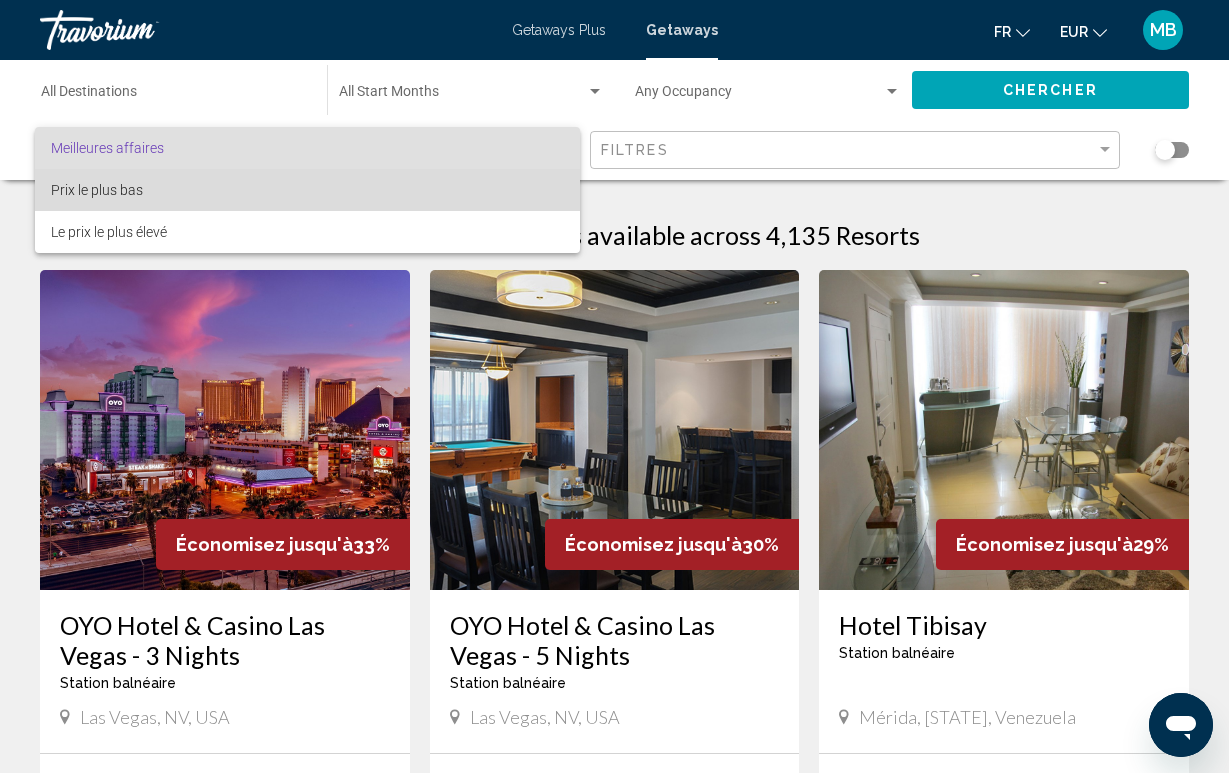 click on "Prix ​​le plus bas" at bounding box center [307, 190] 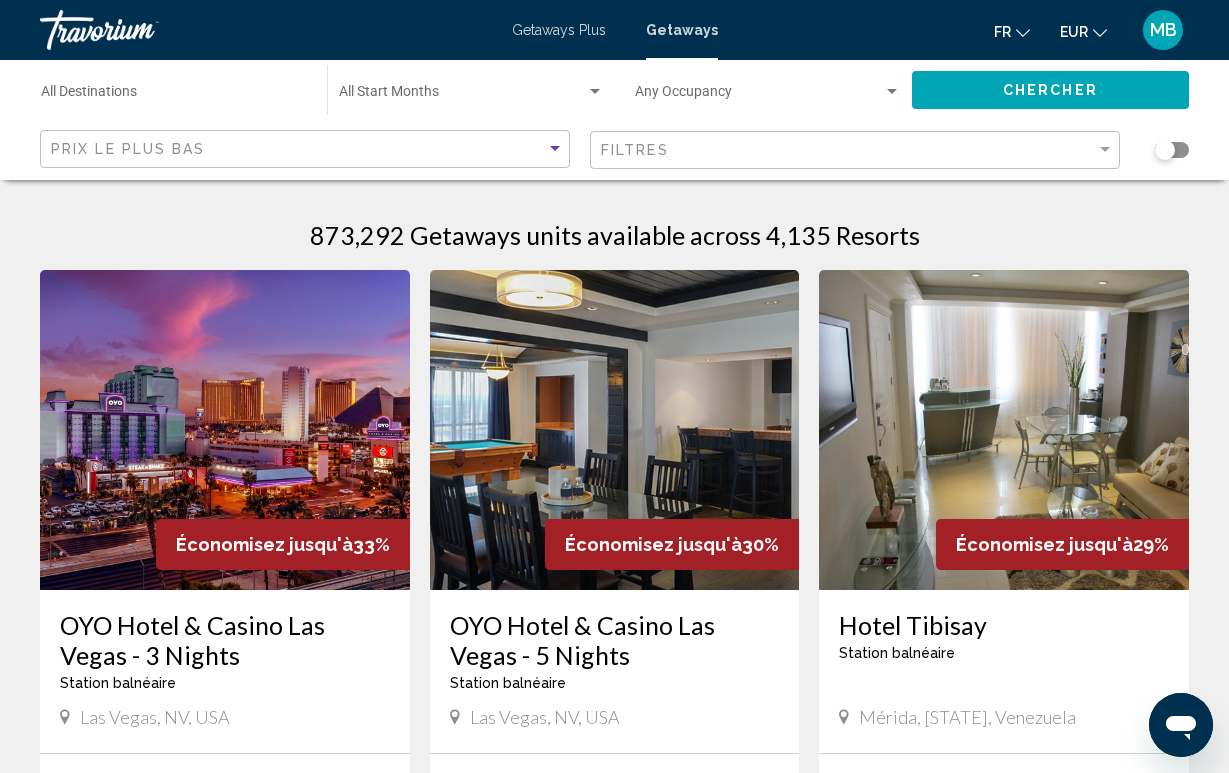 click on "Chercher" 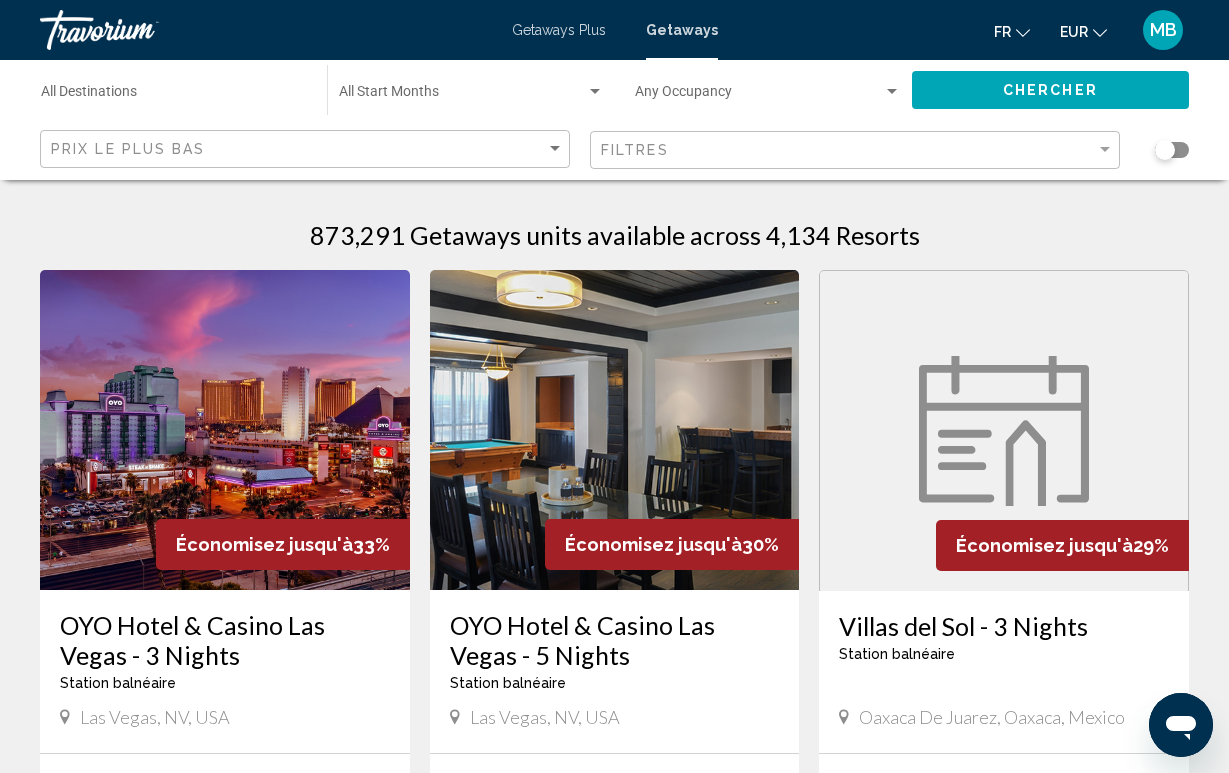 scroll, scrollTop: 0, scrollLeft: 0, axis: both 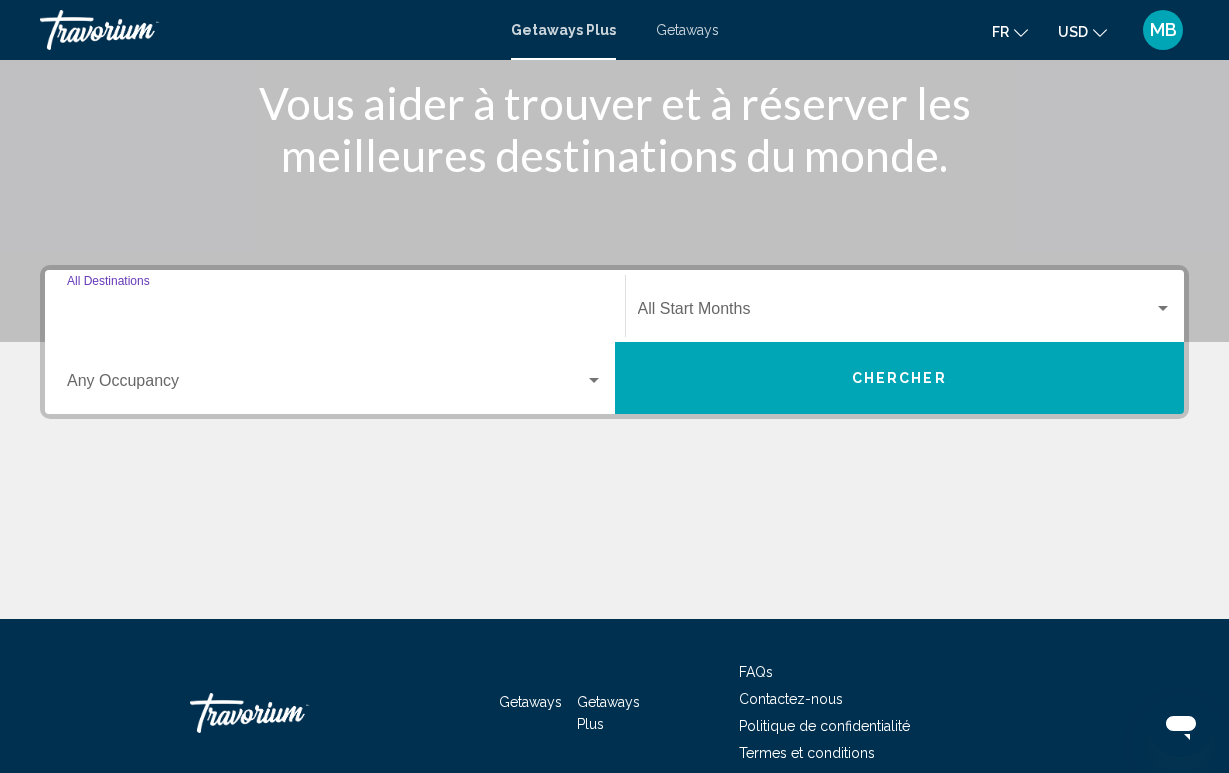 click on "Destination All Destinations" at bounding box center (335, 313) 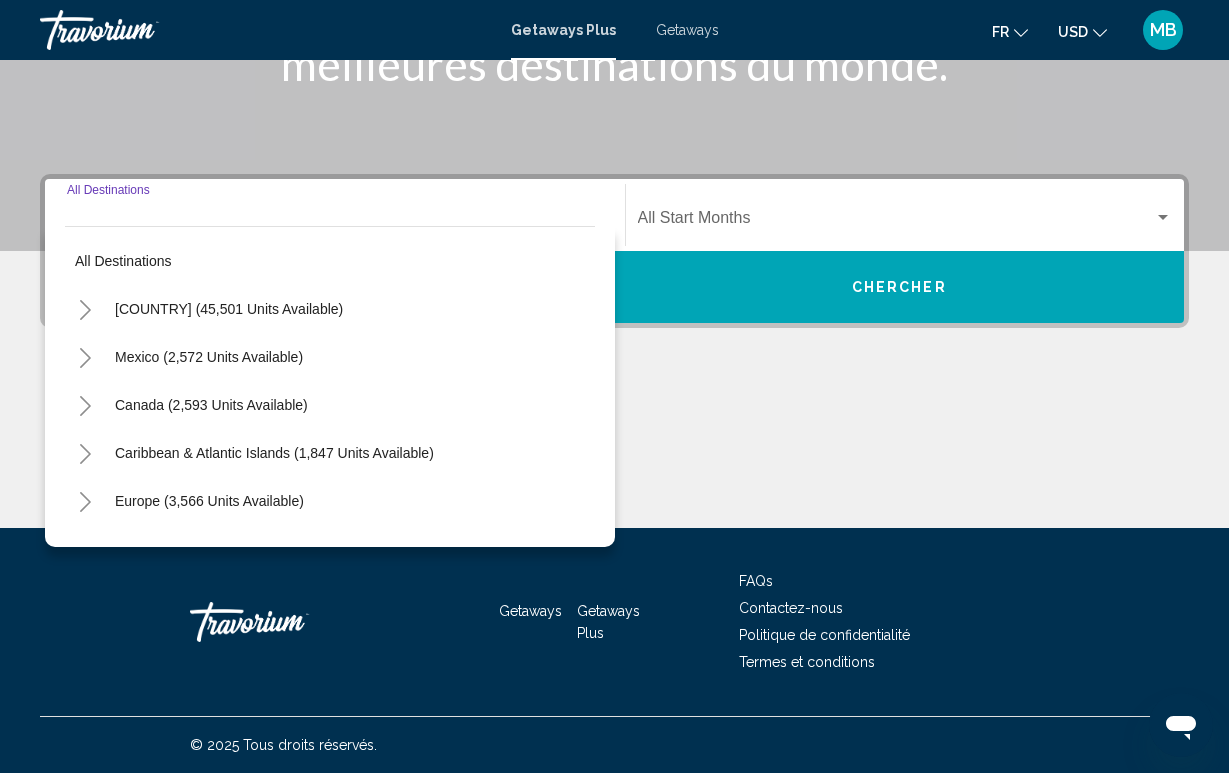 click 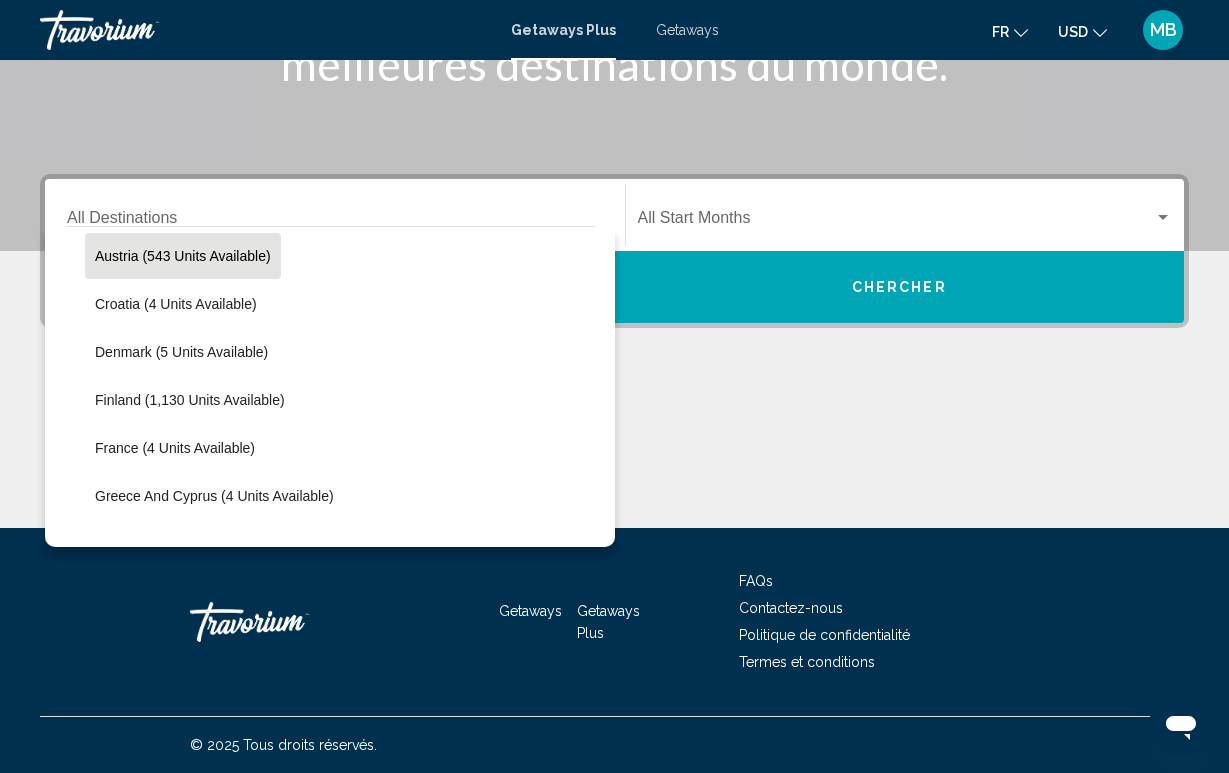 scroll, scrollTop: 342, scrollLeft: 0, axis: vertical 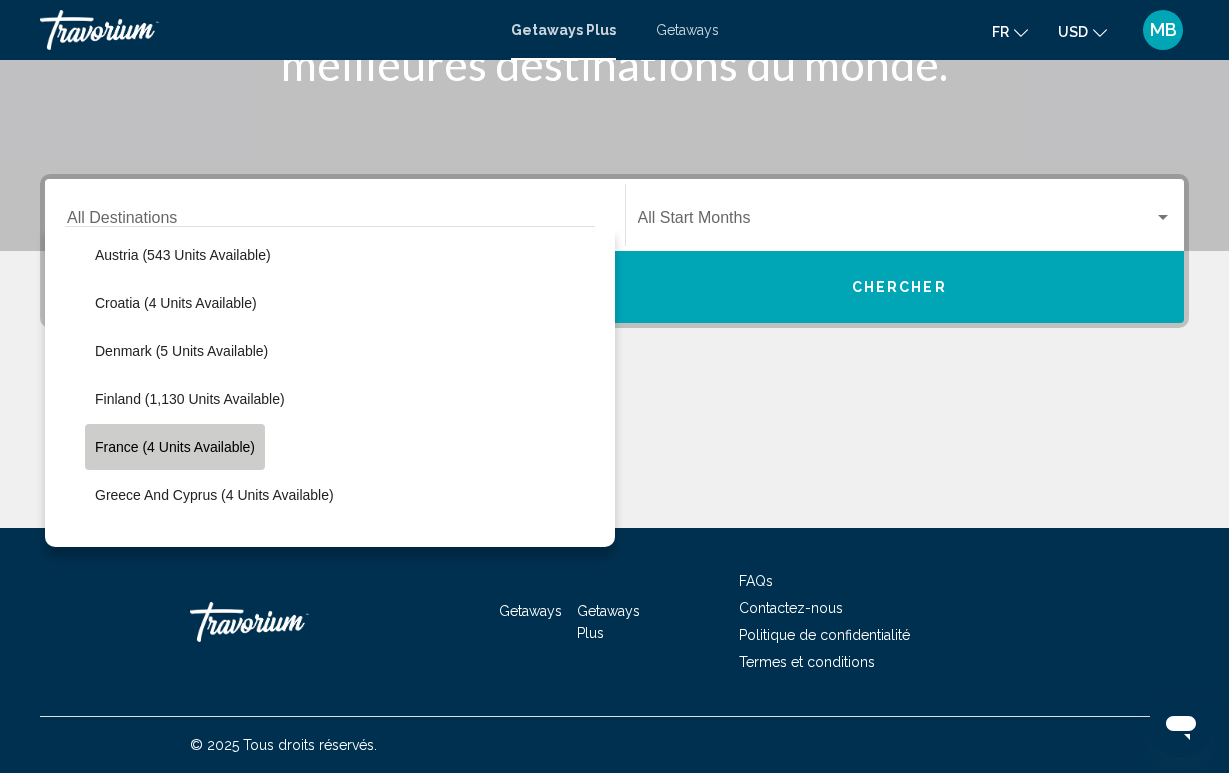 click on "France (4 units available)" 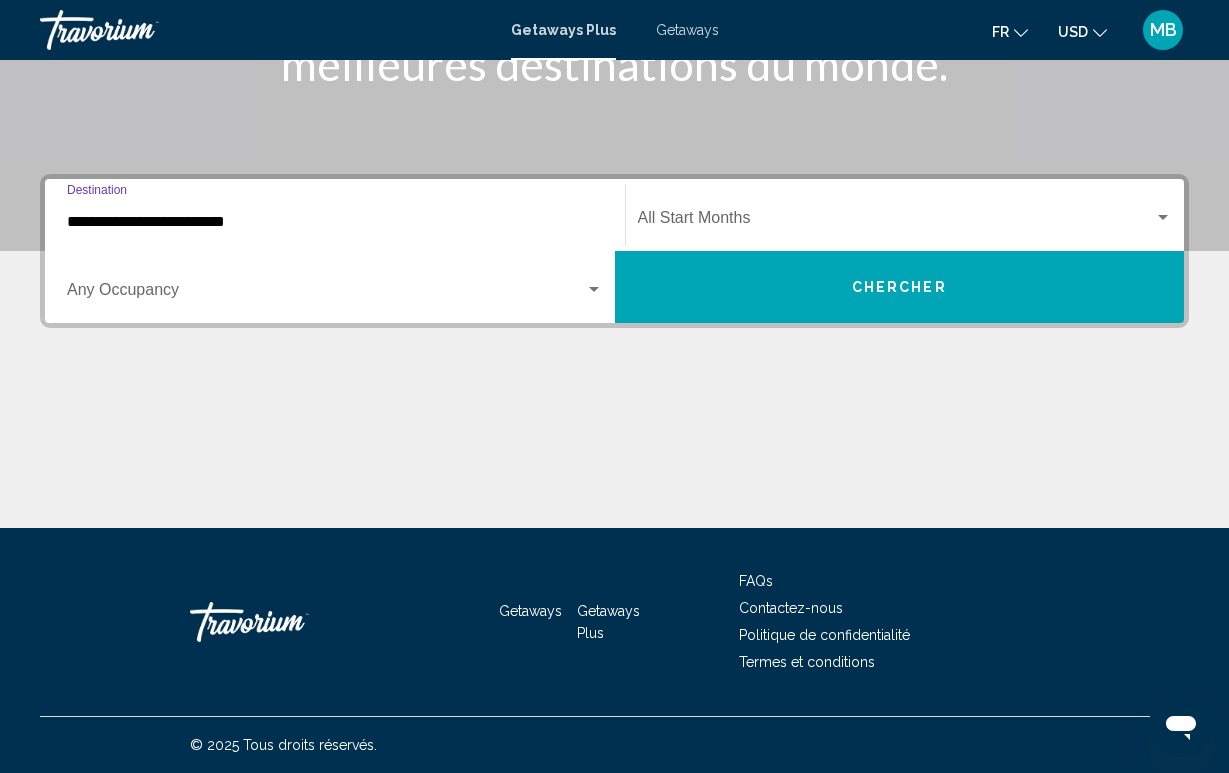 click at bounding box center [896, 222] 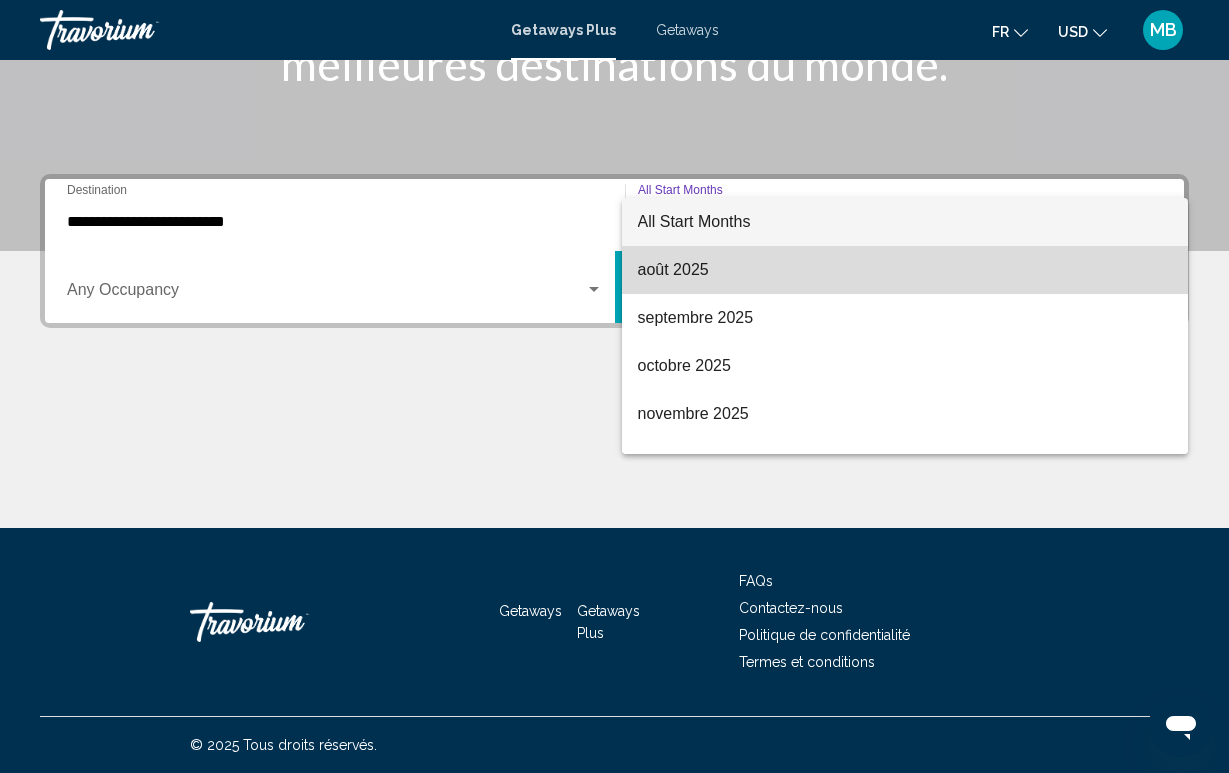 click on "août 2025" at bounding box center (905, 270) 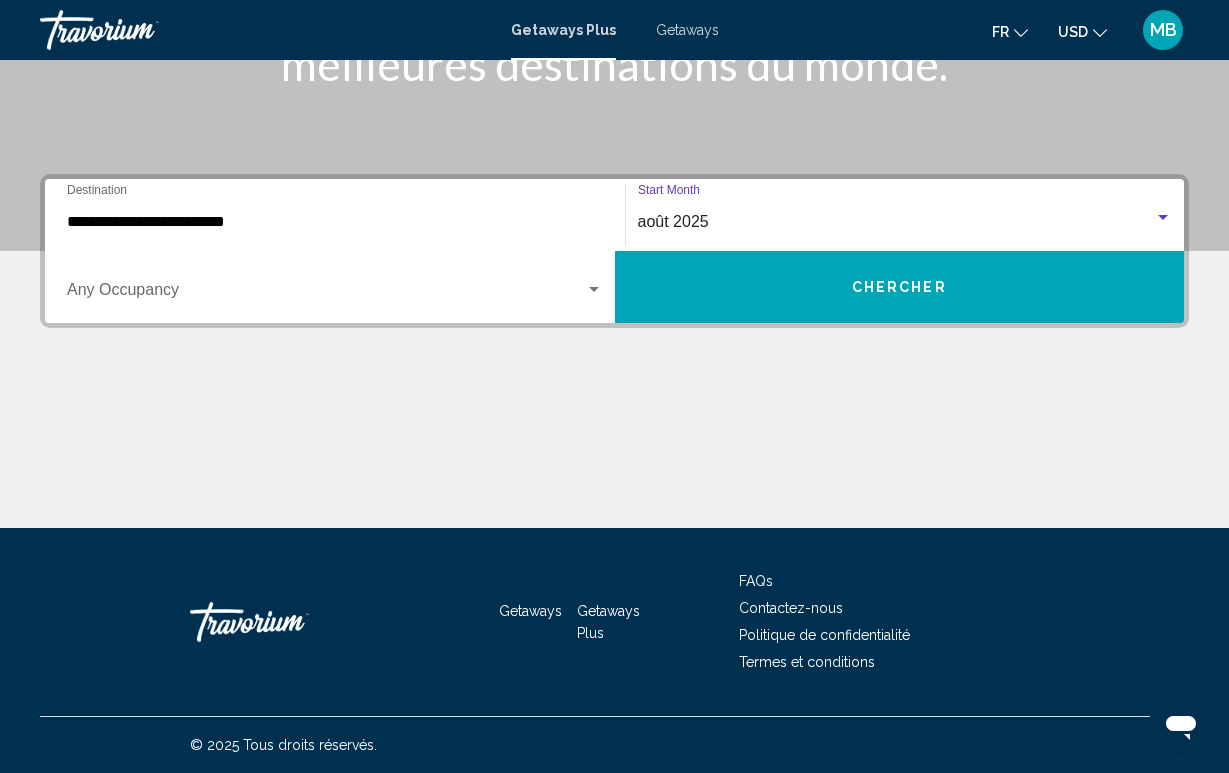 click on "Chercher" at bounding box center [900, 287] 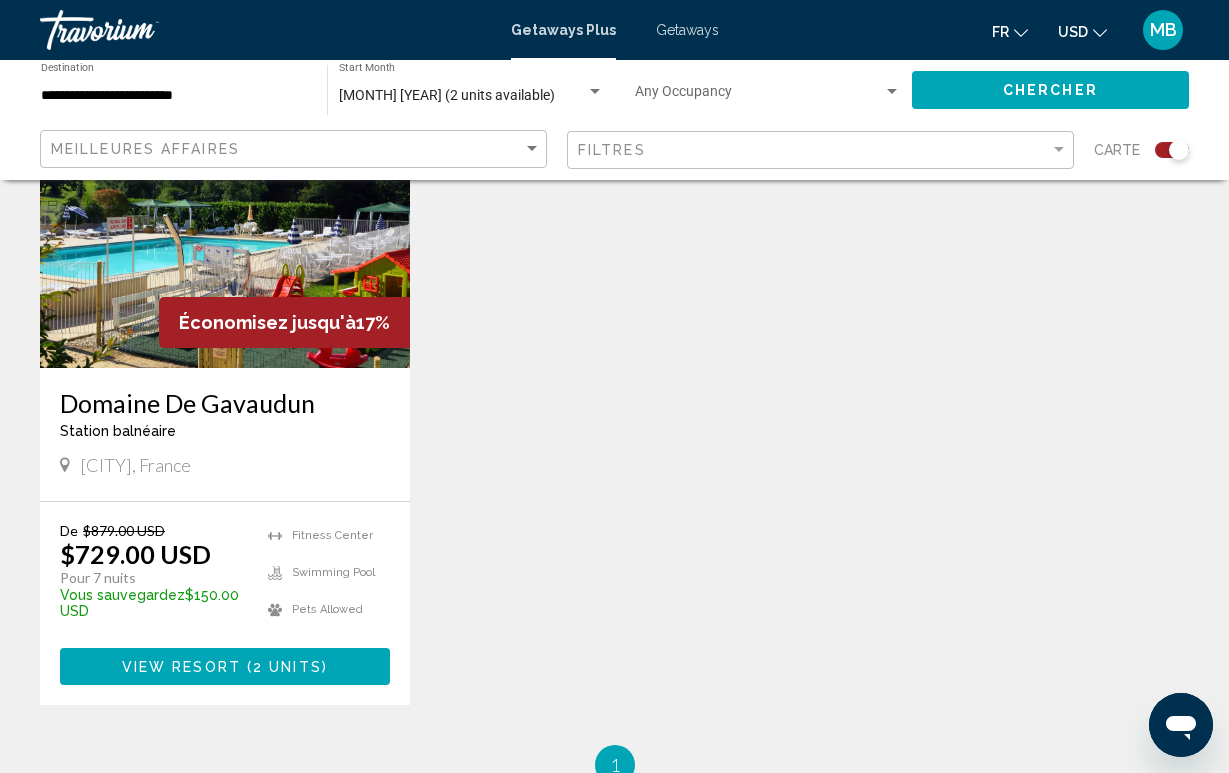 scroll, scrollTop: 842, scrollLeft: 0, axis: vertical 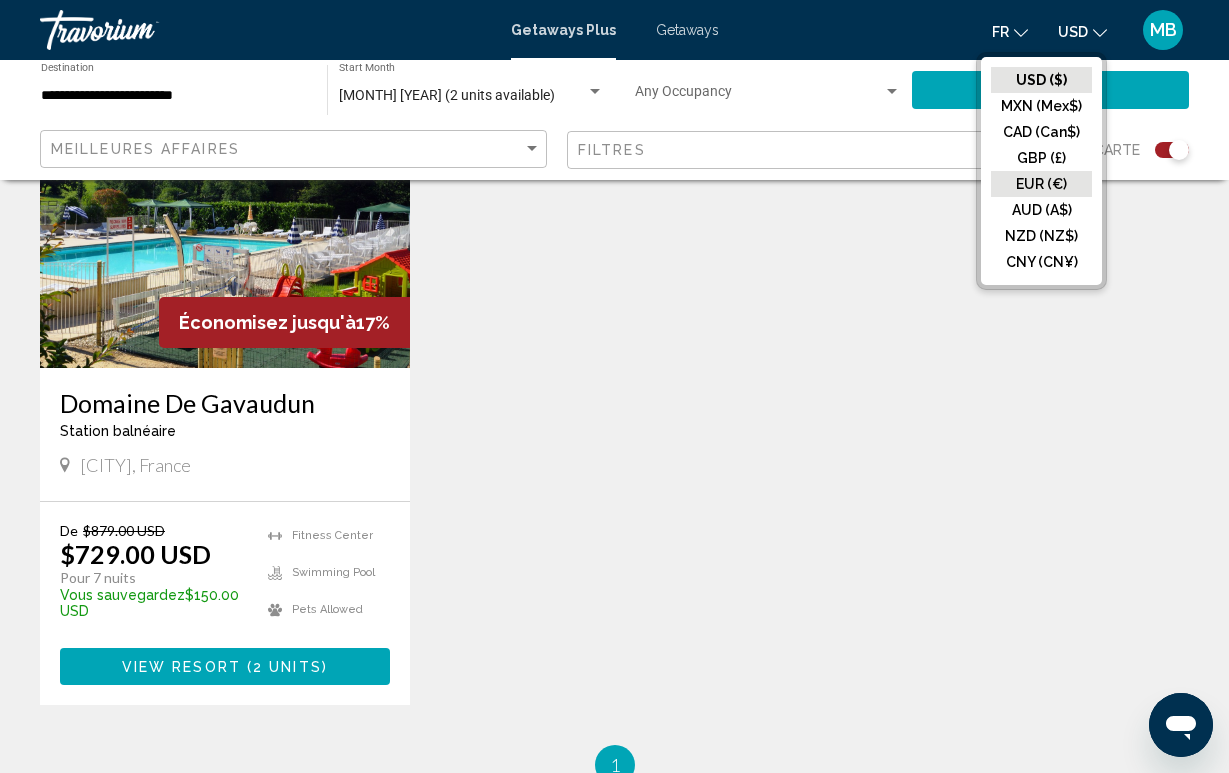 click on "EUR (€)" 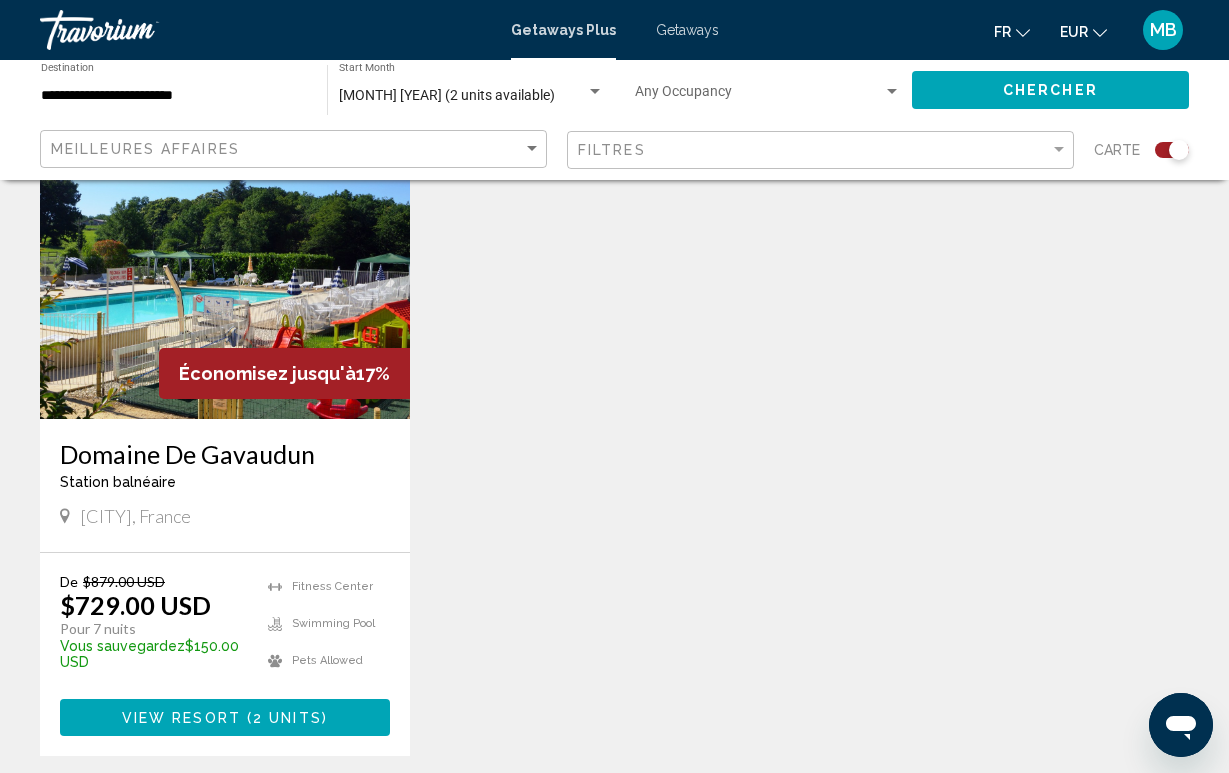 scroll, scrollTop: 791, scrollLeft: 0, axis: vertical 